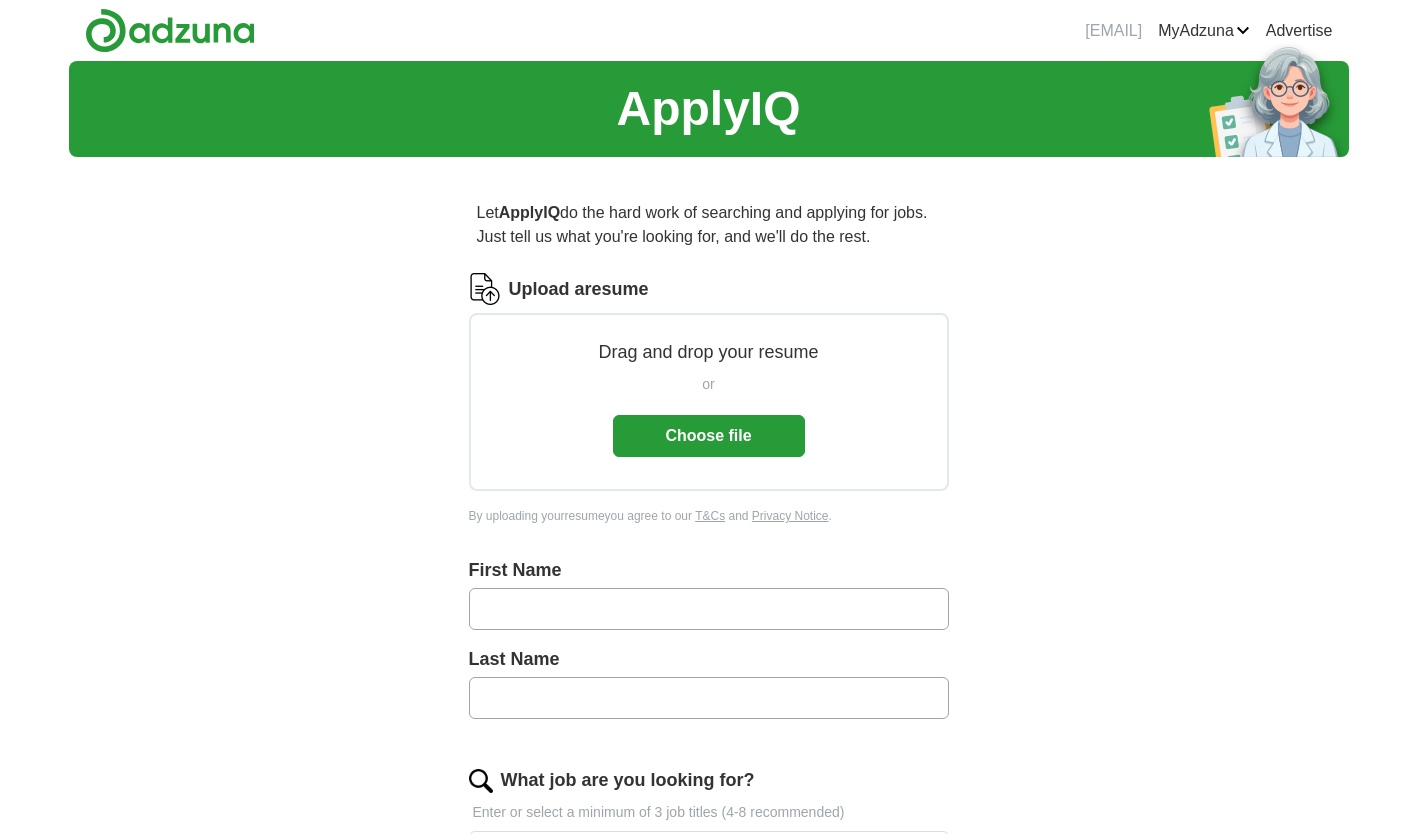 scroll, scrollTop: 0, scrollLeft: 0, axis: both 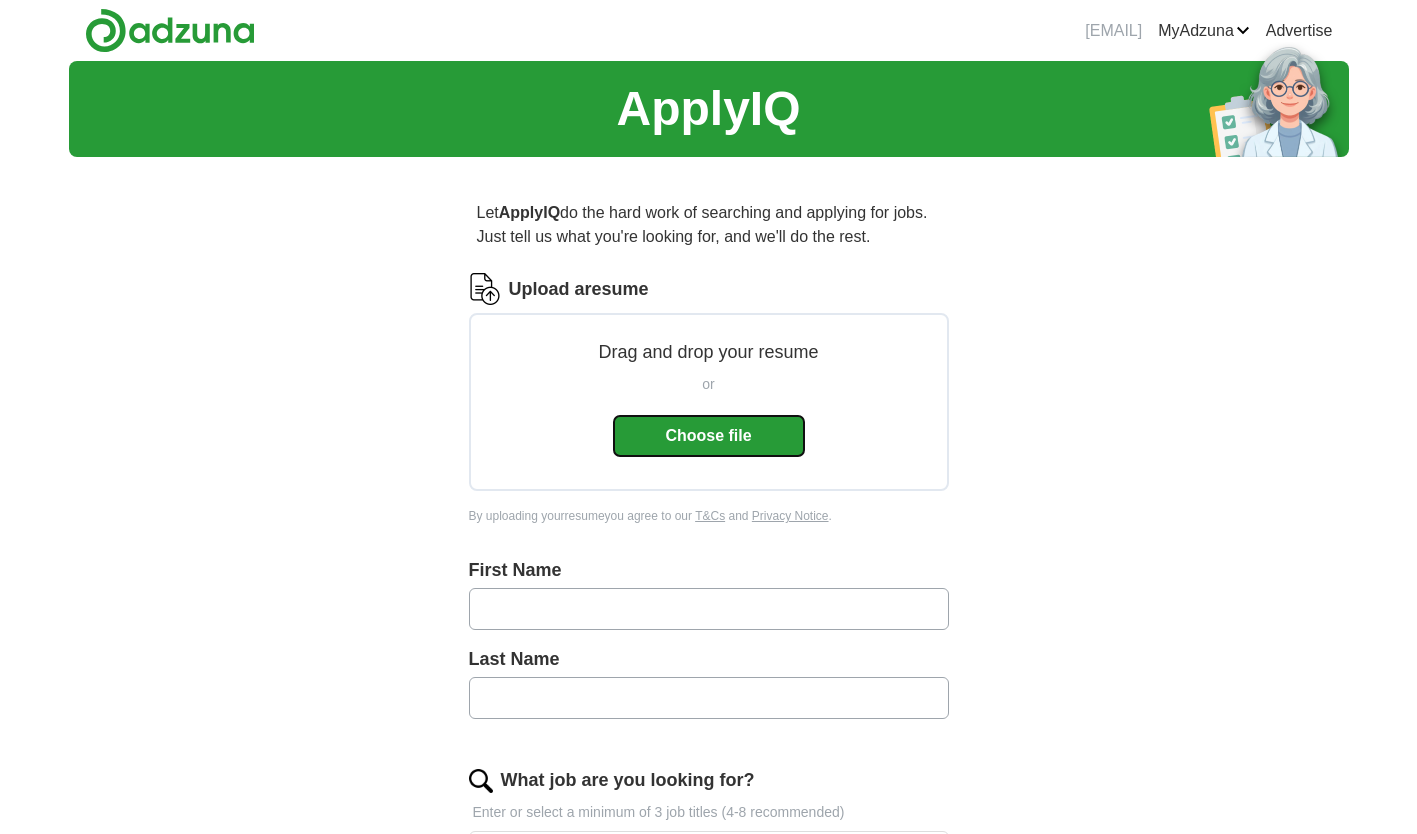 click on "Choose file" at bounding box center [709, 436] 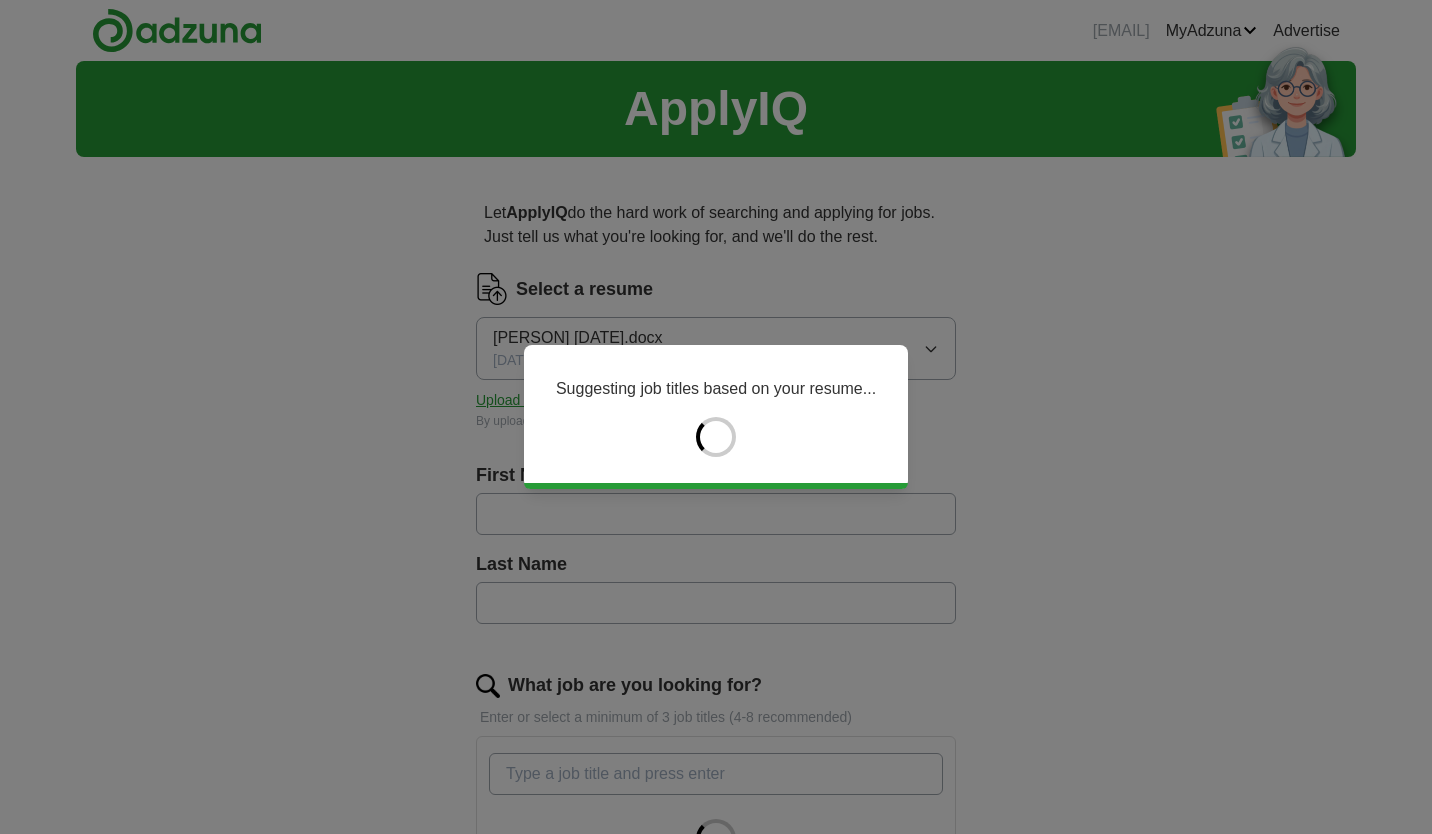 type on "********" 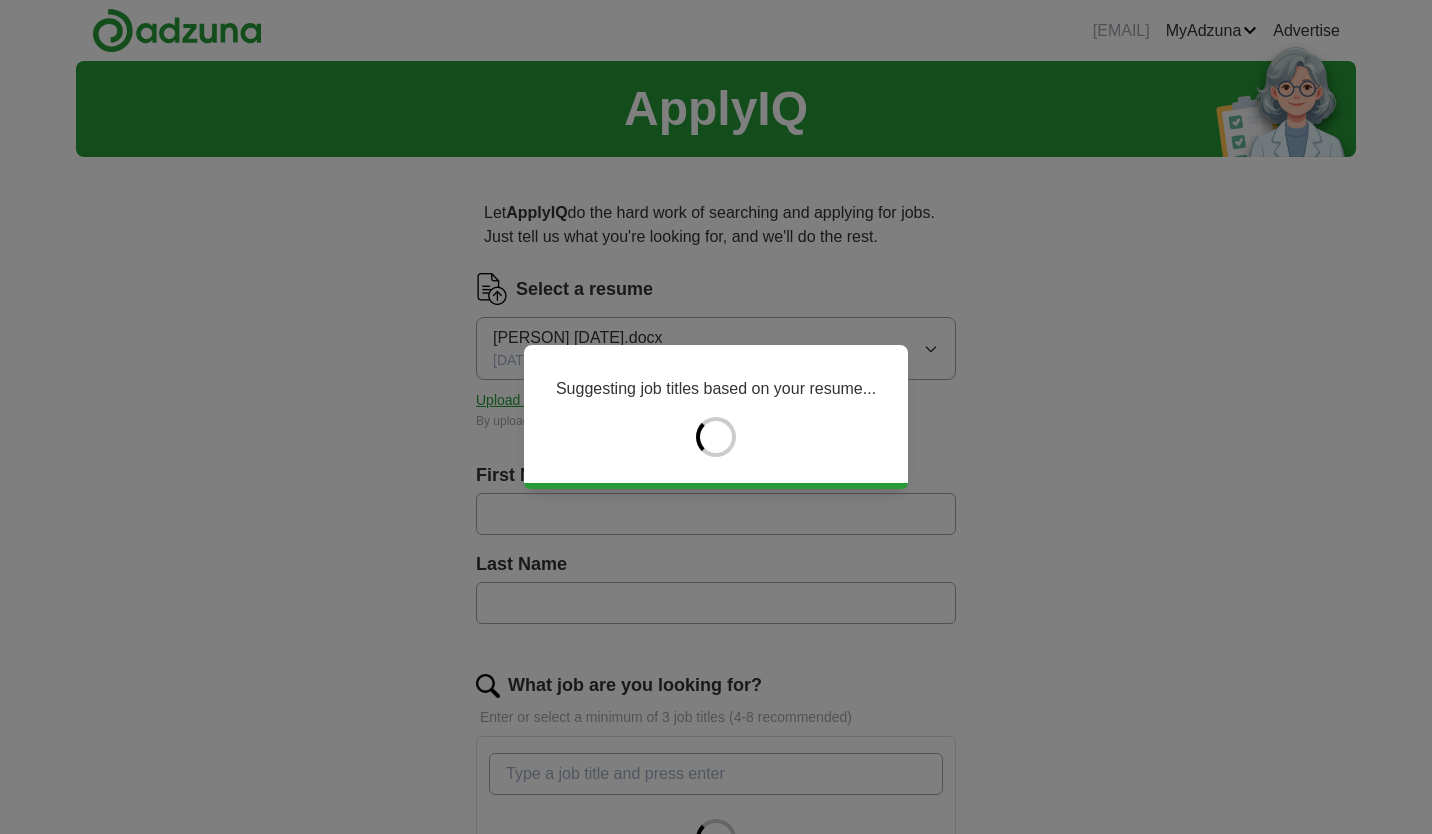 type on "******" 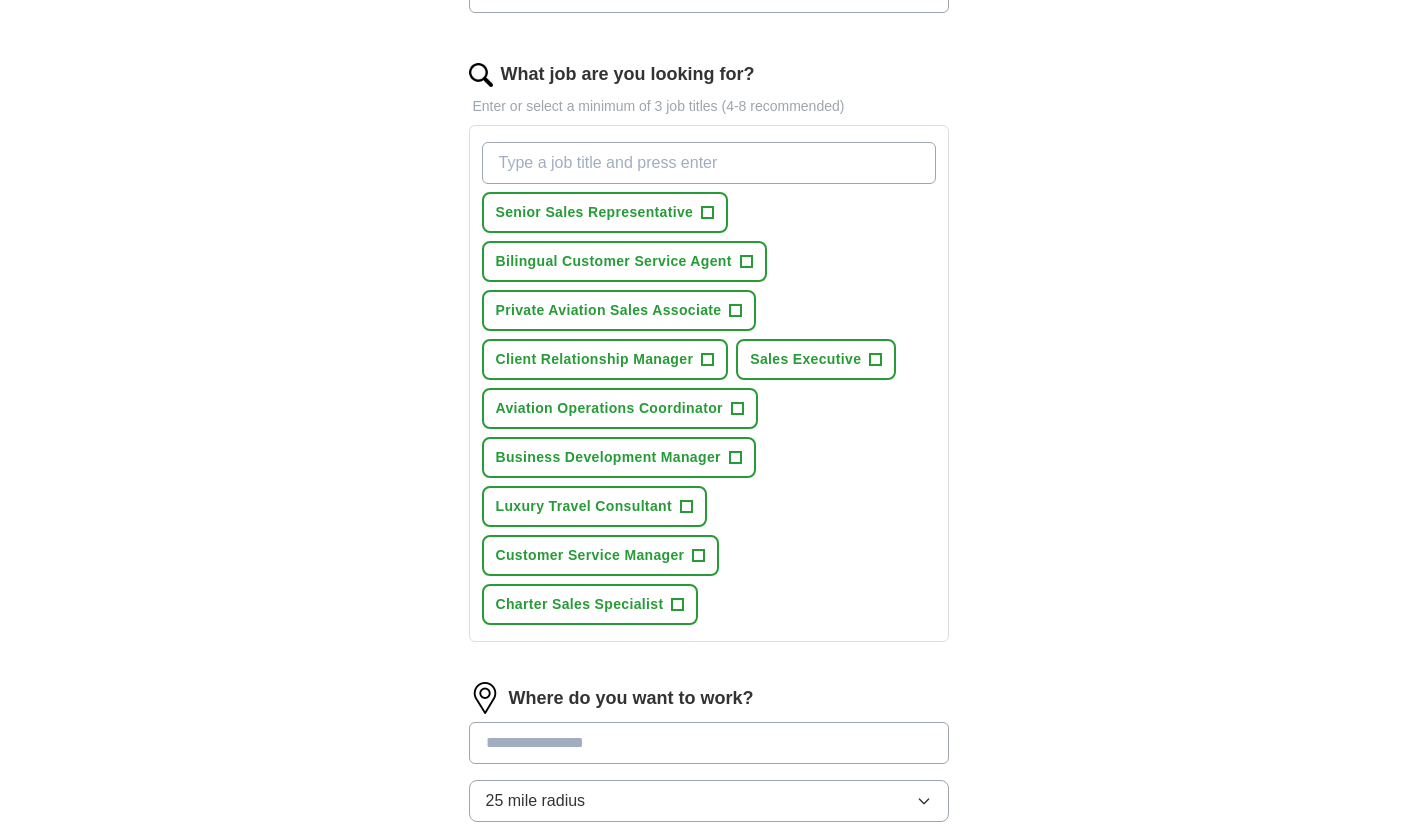 scroll, scrollTop: 969, scrollLeft: 0, axis: vertical 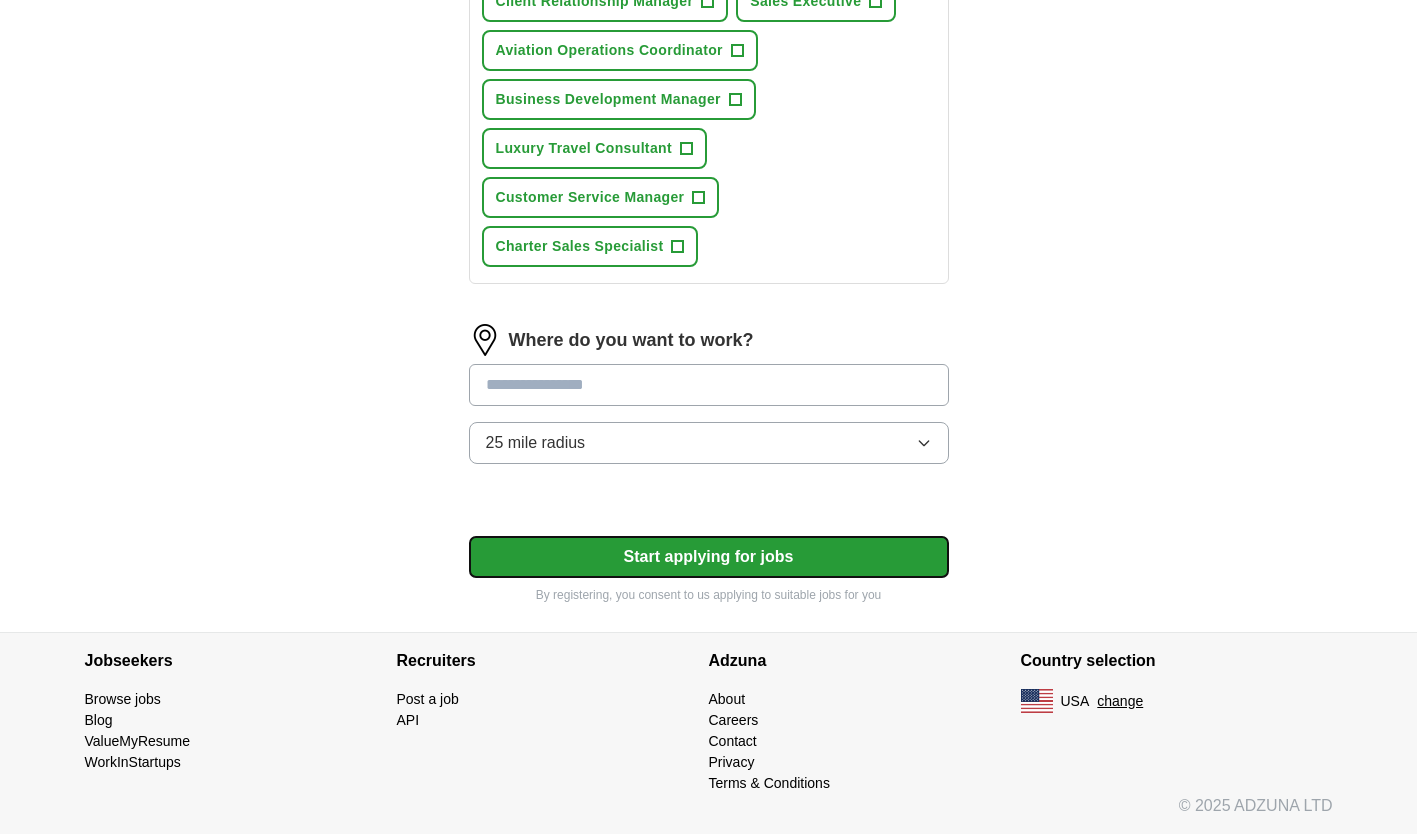 click on "Start applying for jobs" at bounding box center [709, 557] 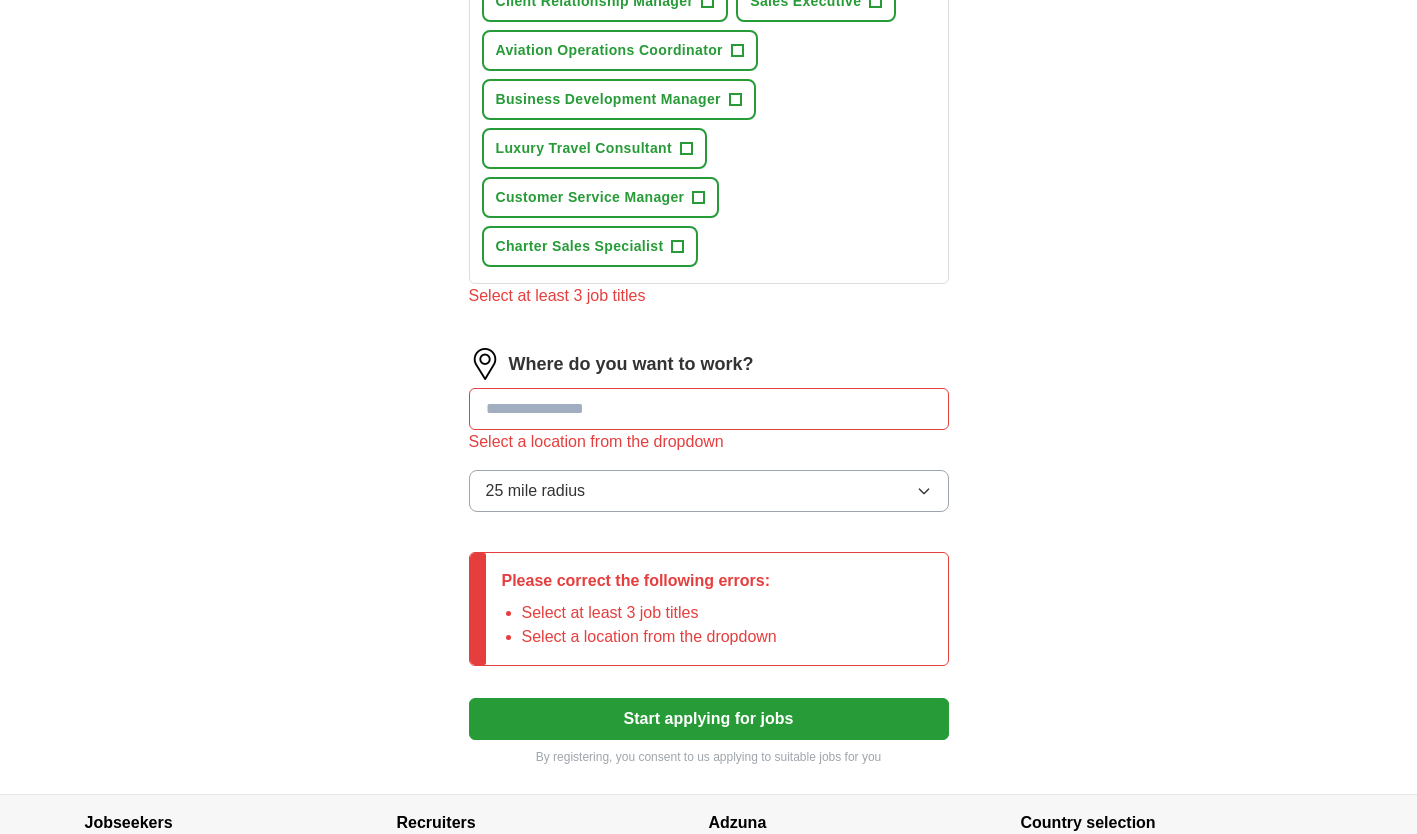 click at bounding box center (709, 409) 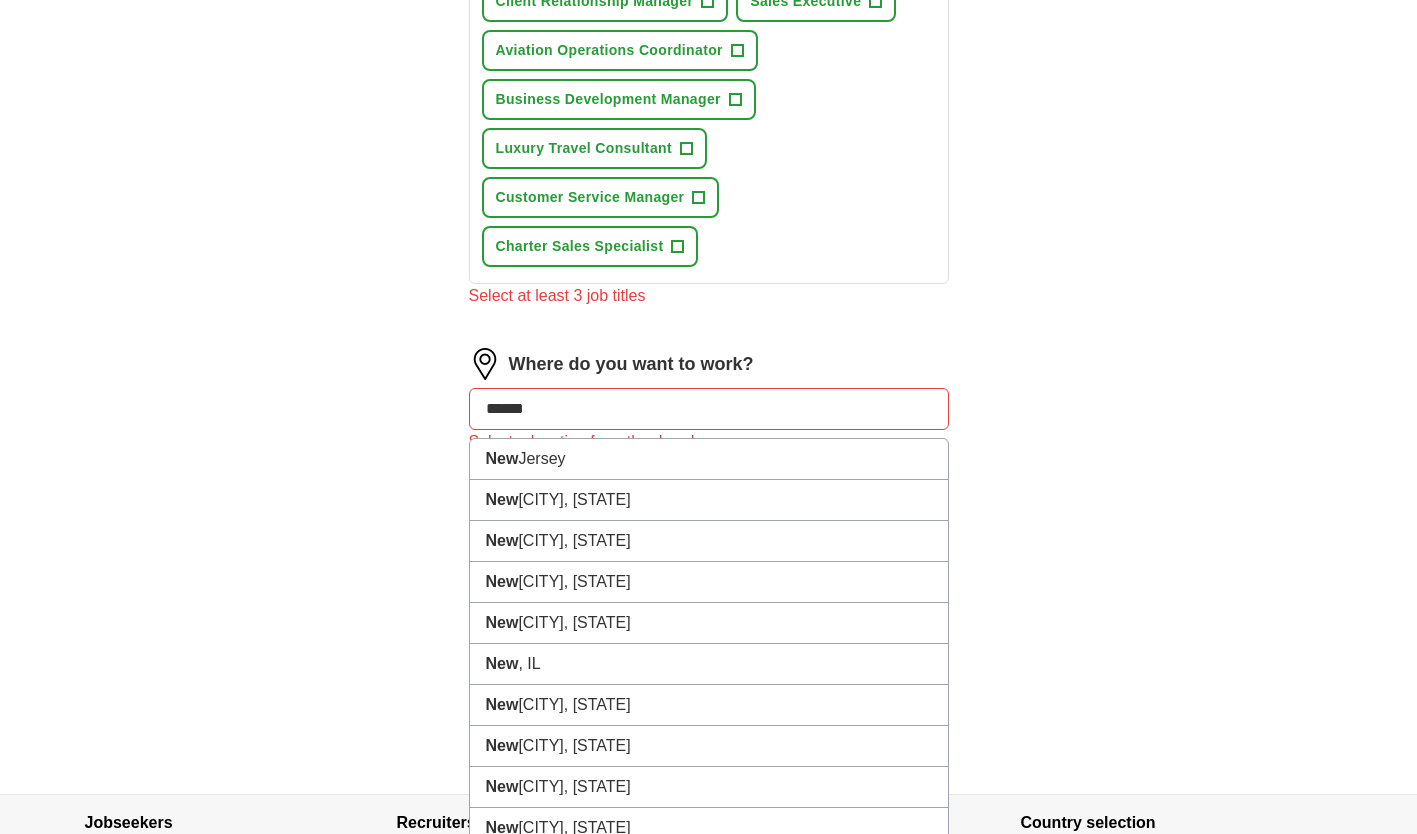 type on "*******" 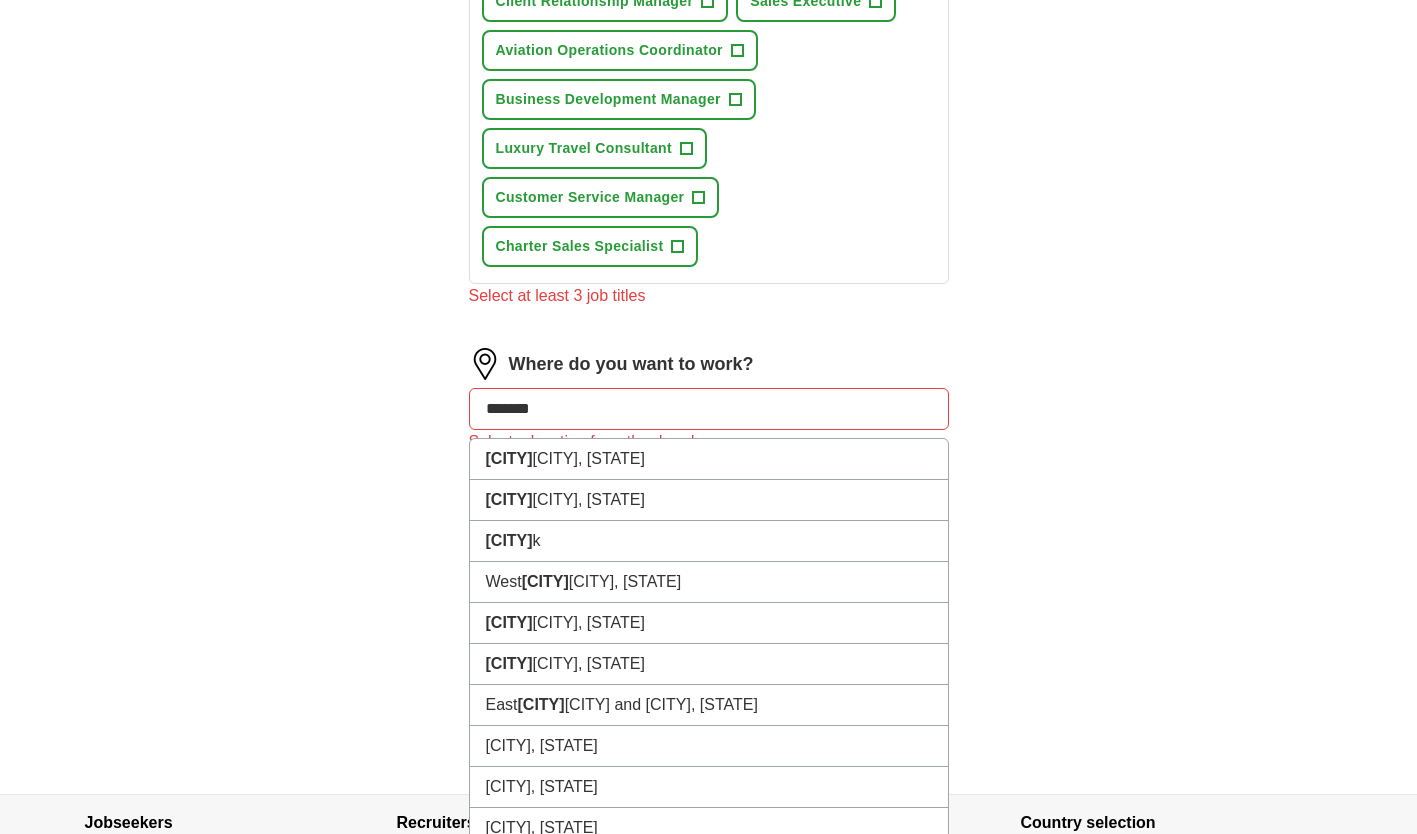 click on "[CITY] [CITY], [STATE]" at bounding box center [709, 459] 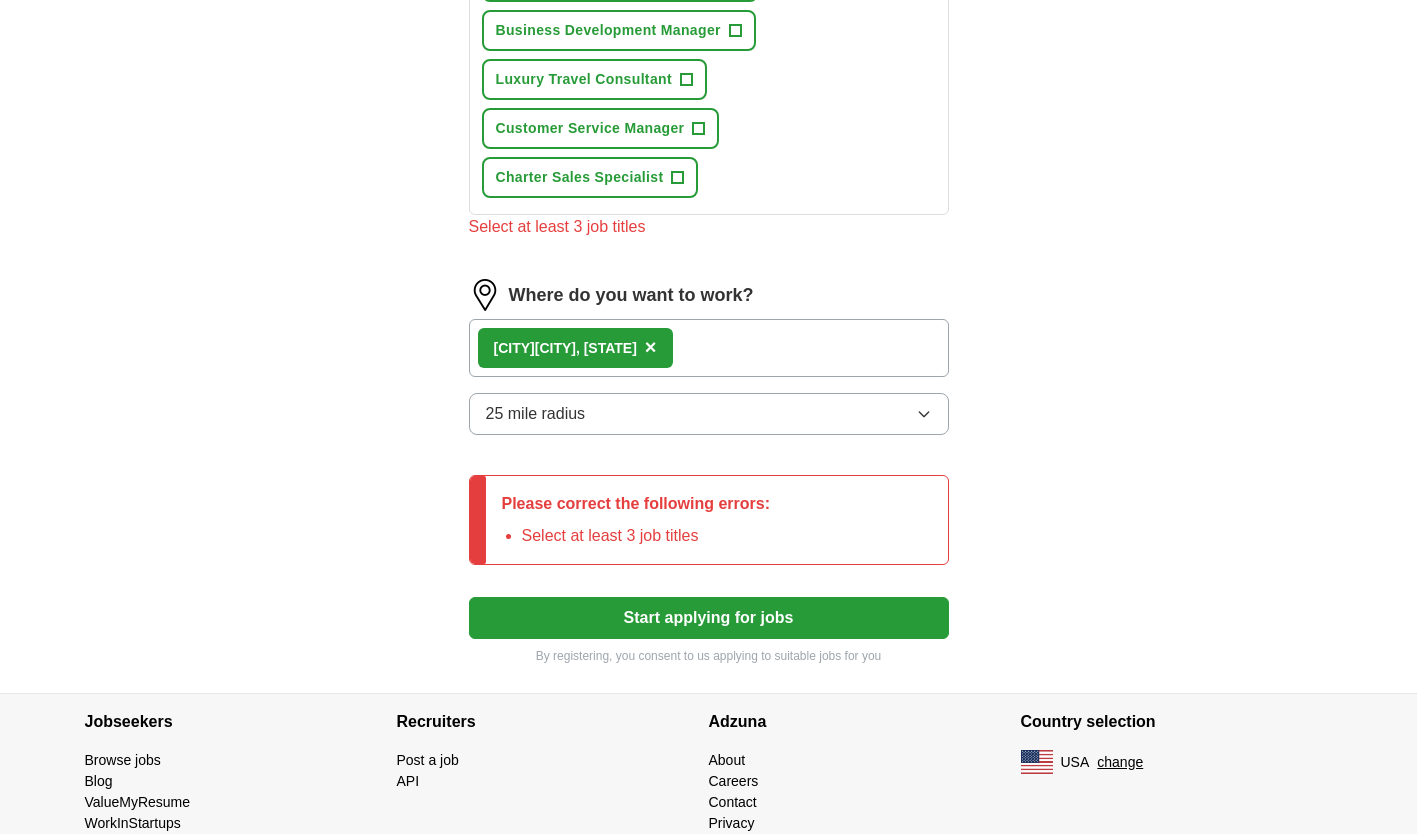 scroll, scrollTop: 1036, scrollLeft: 0, axis: vertical 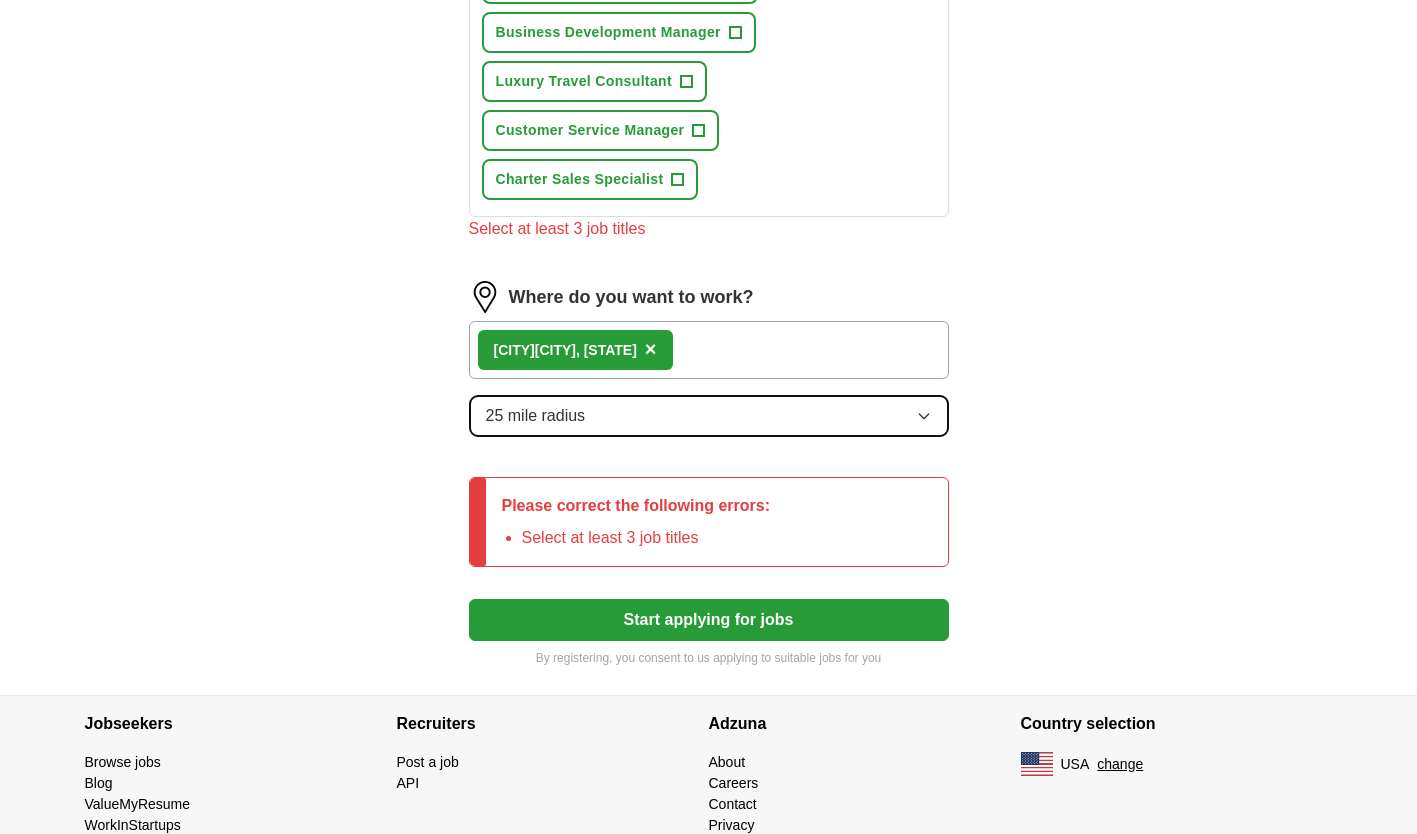 click on "25 mile radius" at bounding box center (709, 416) 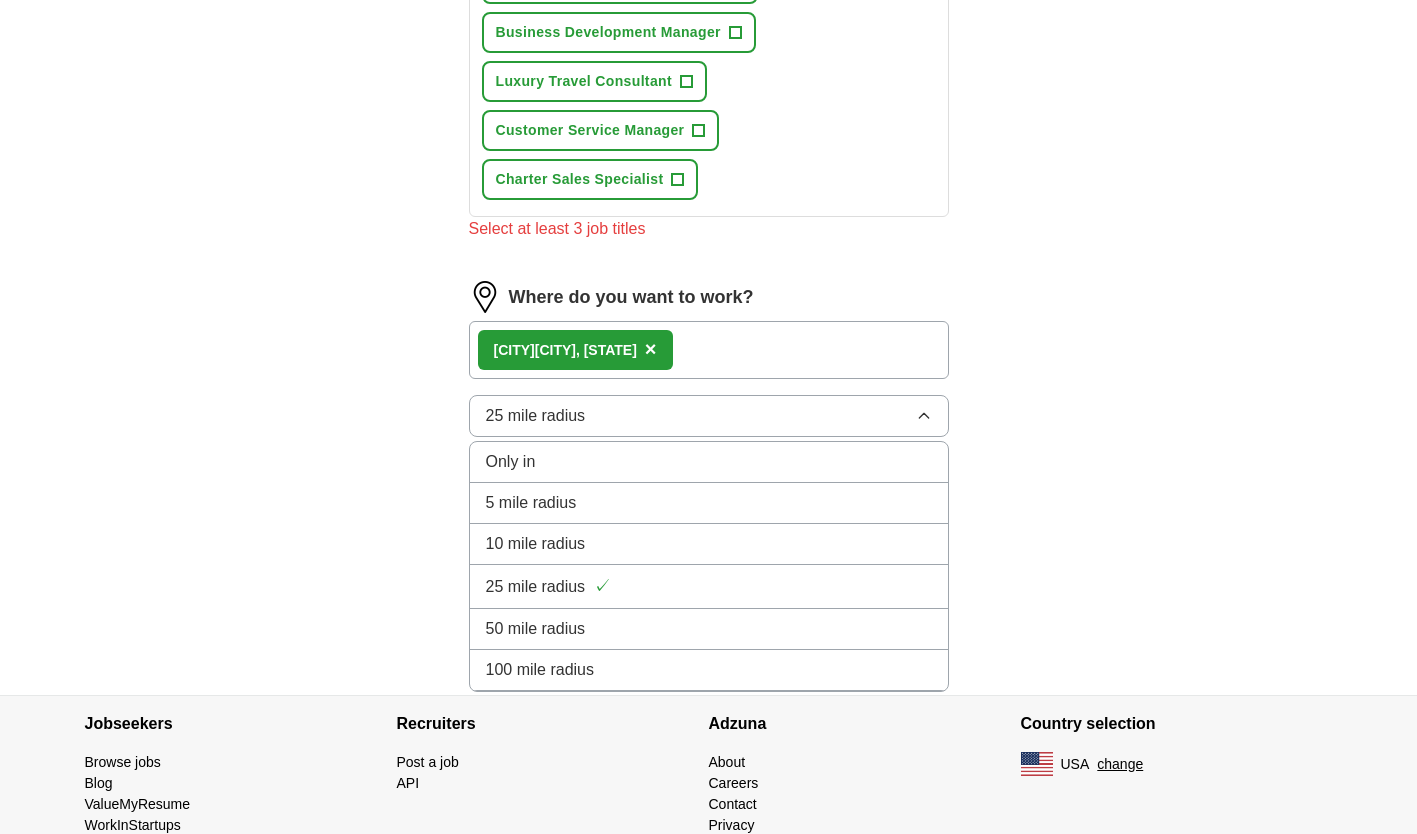 click on "50 mile radius" at bounding box center [709, 629] 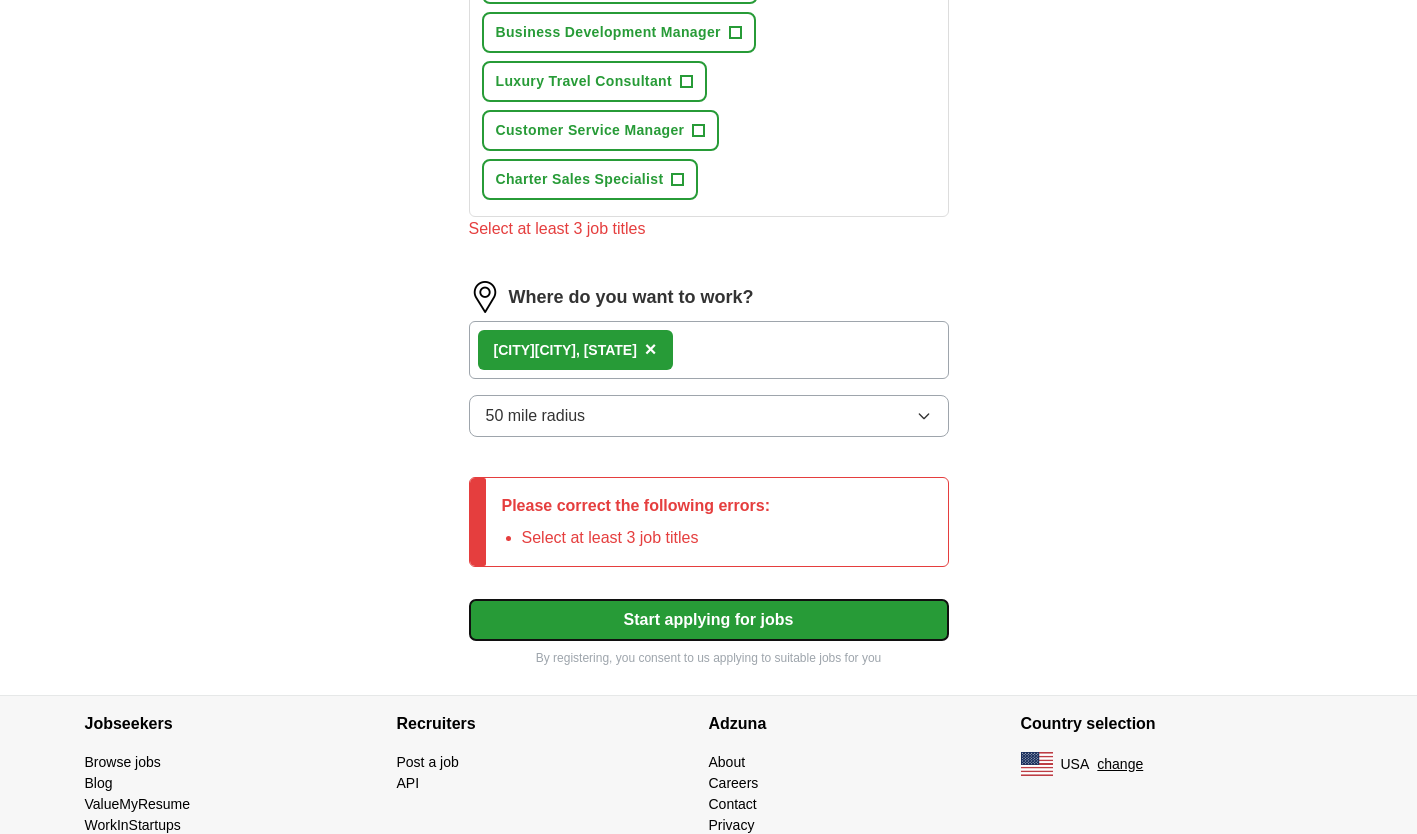 click on "Start applying for jobs" at bounding box center (709, 620) 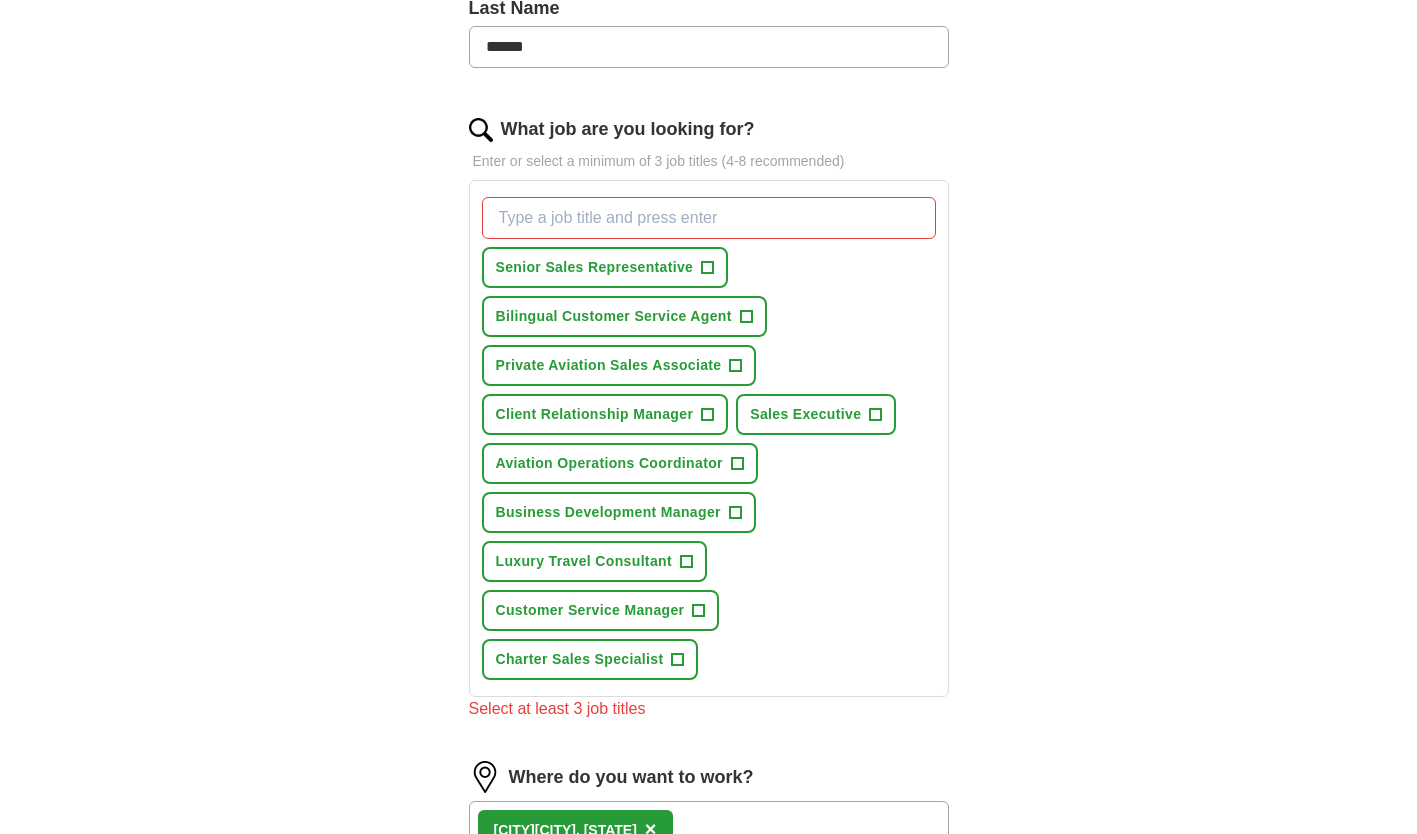 scroll, scrollTop: 559, scrollLeft: 0, axis: vertical 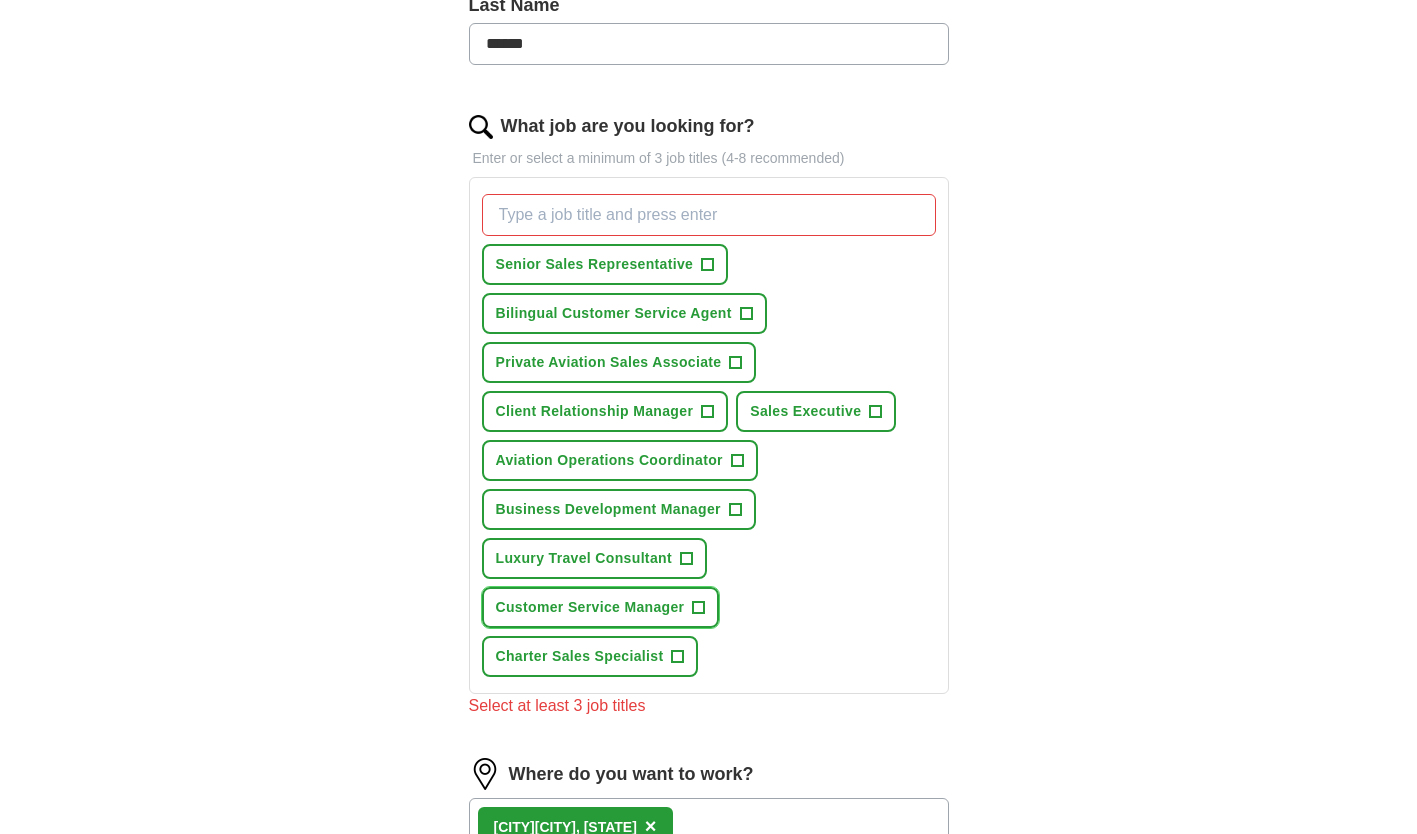 click on "Customer Service Manager +" at bounding box center [601, 607] 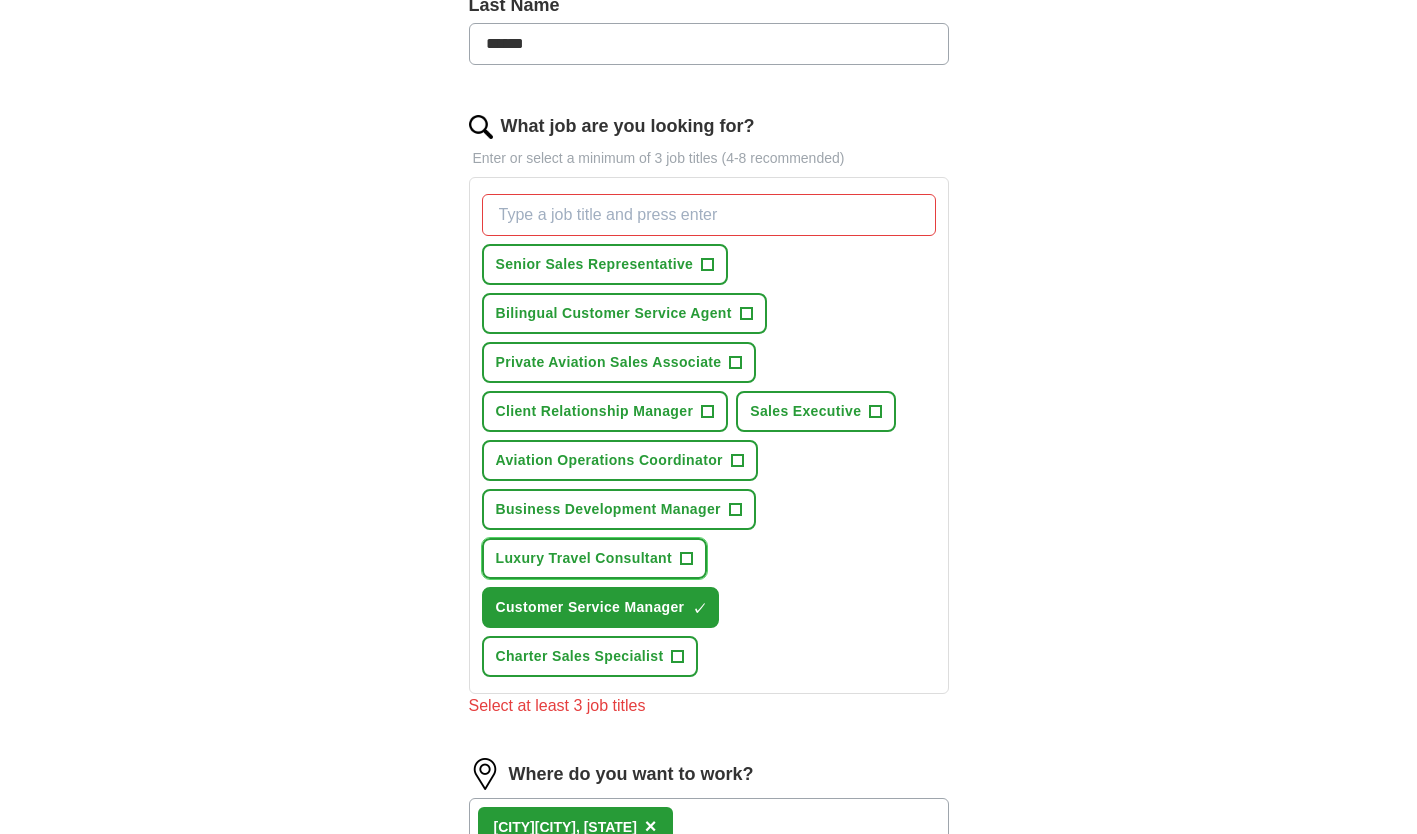 click on "+" at bounding box center (686, 559) 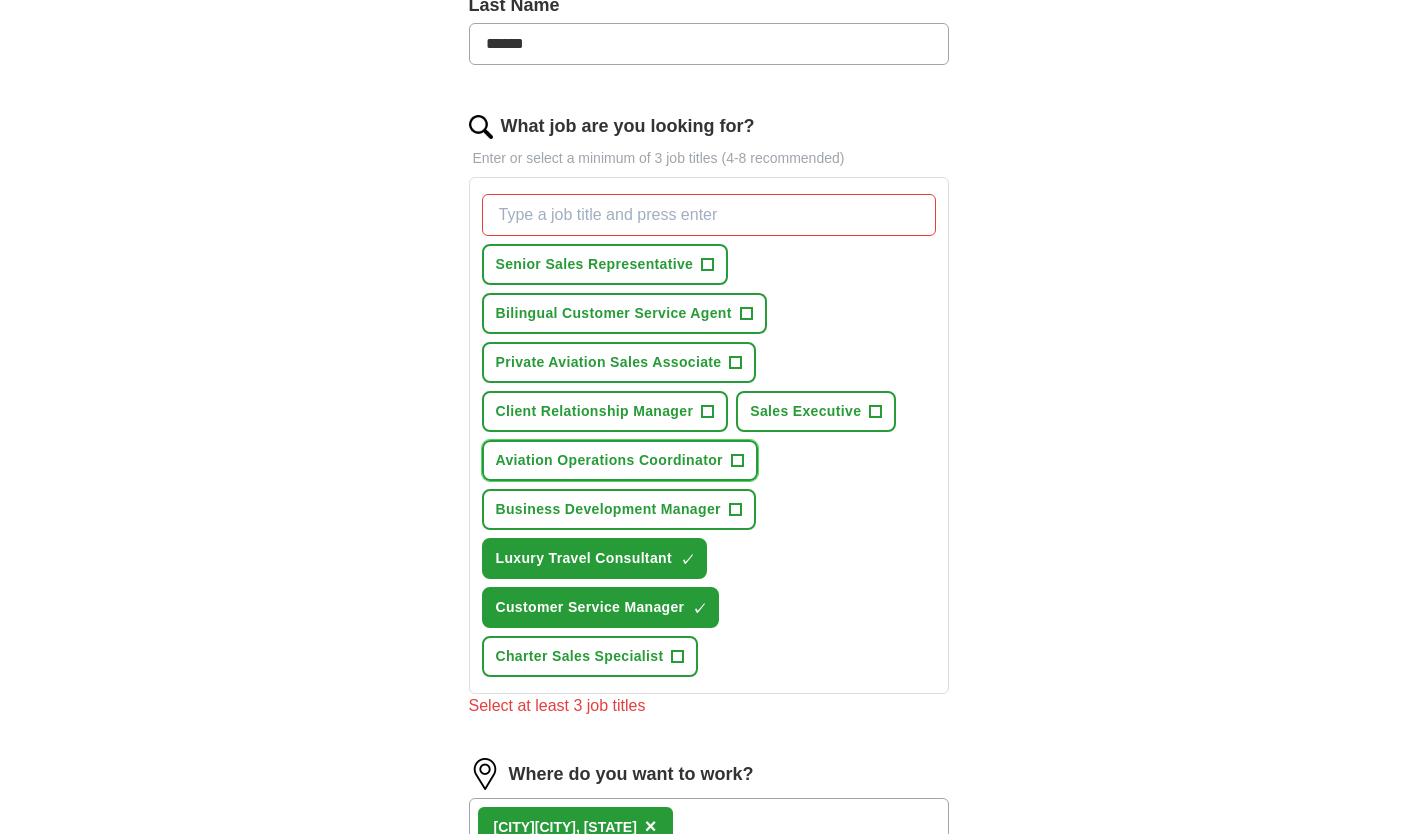 click on "Aviation Operations Coordinator" at bounding box center [609, 460] 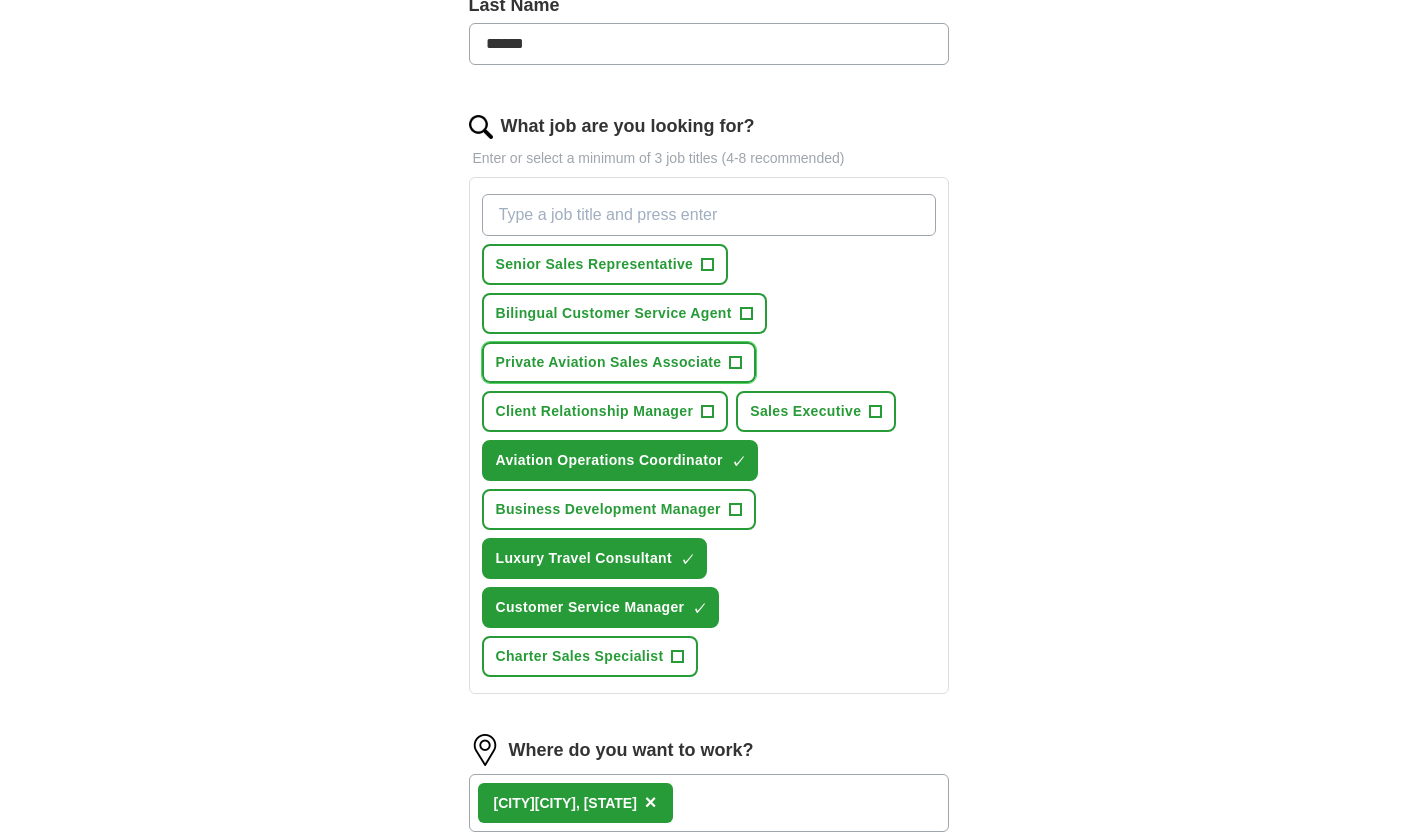click on "Private Aviation Sales Associate +" at bounding box center [619, 362] 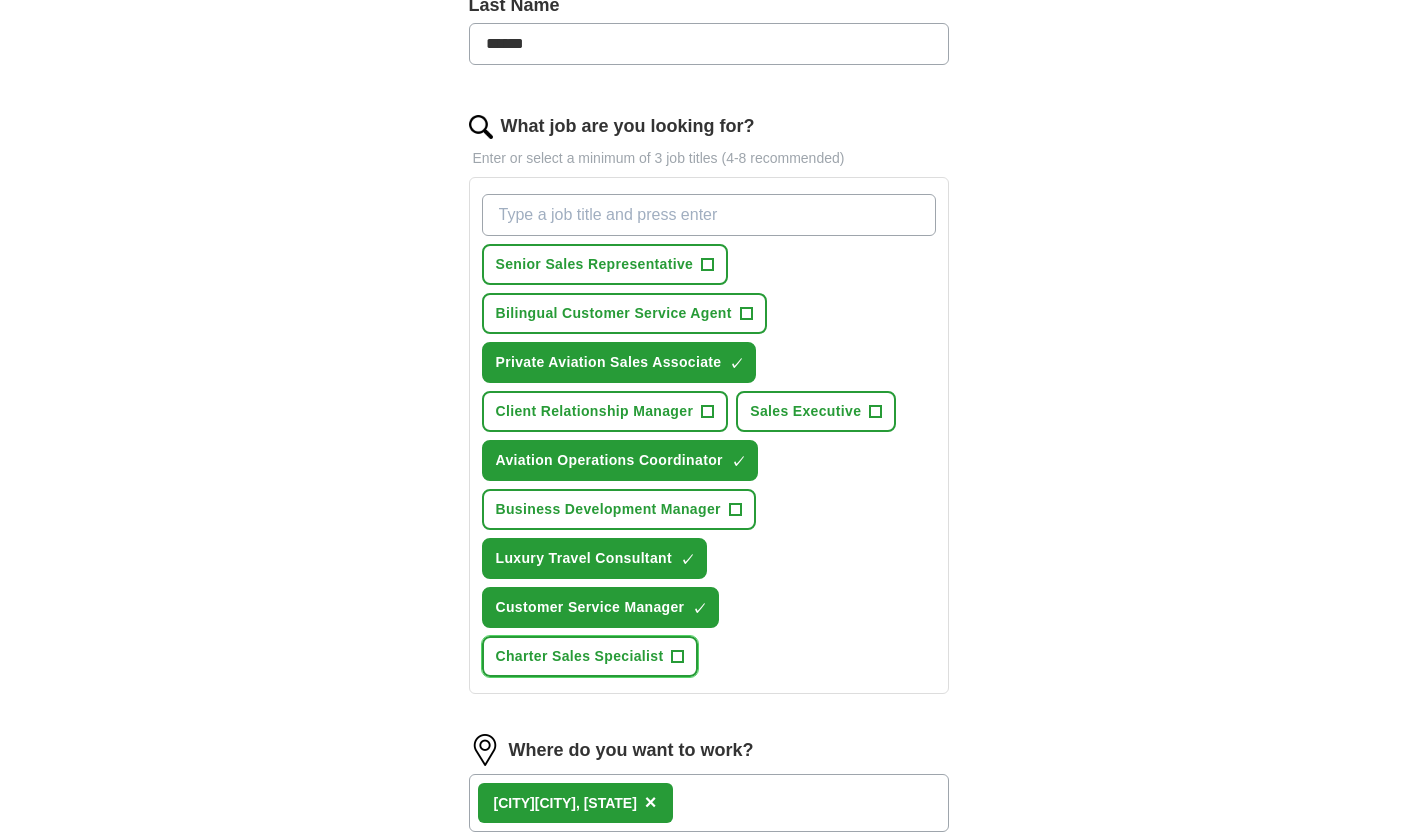 click on "Charter Sales Specialist +" at bounding box center (590, 656) 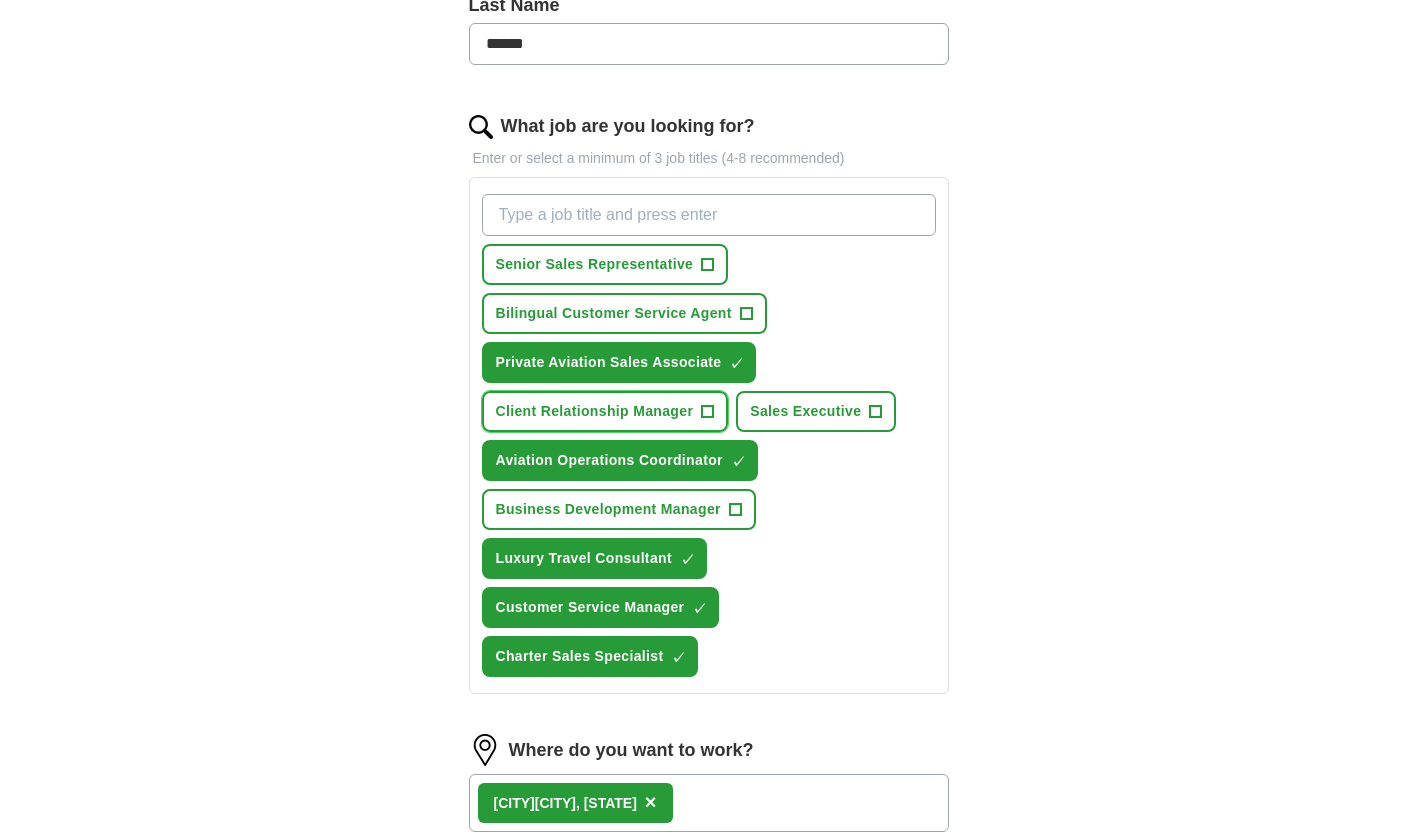 click on "Client Relationship Manager" at bounding box center (595, 411) 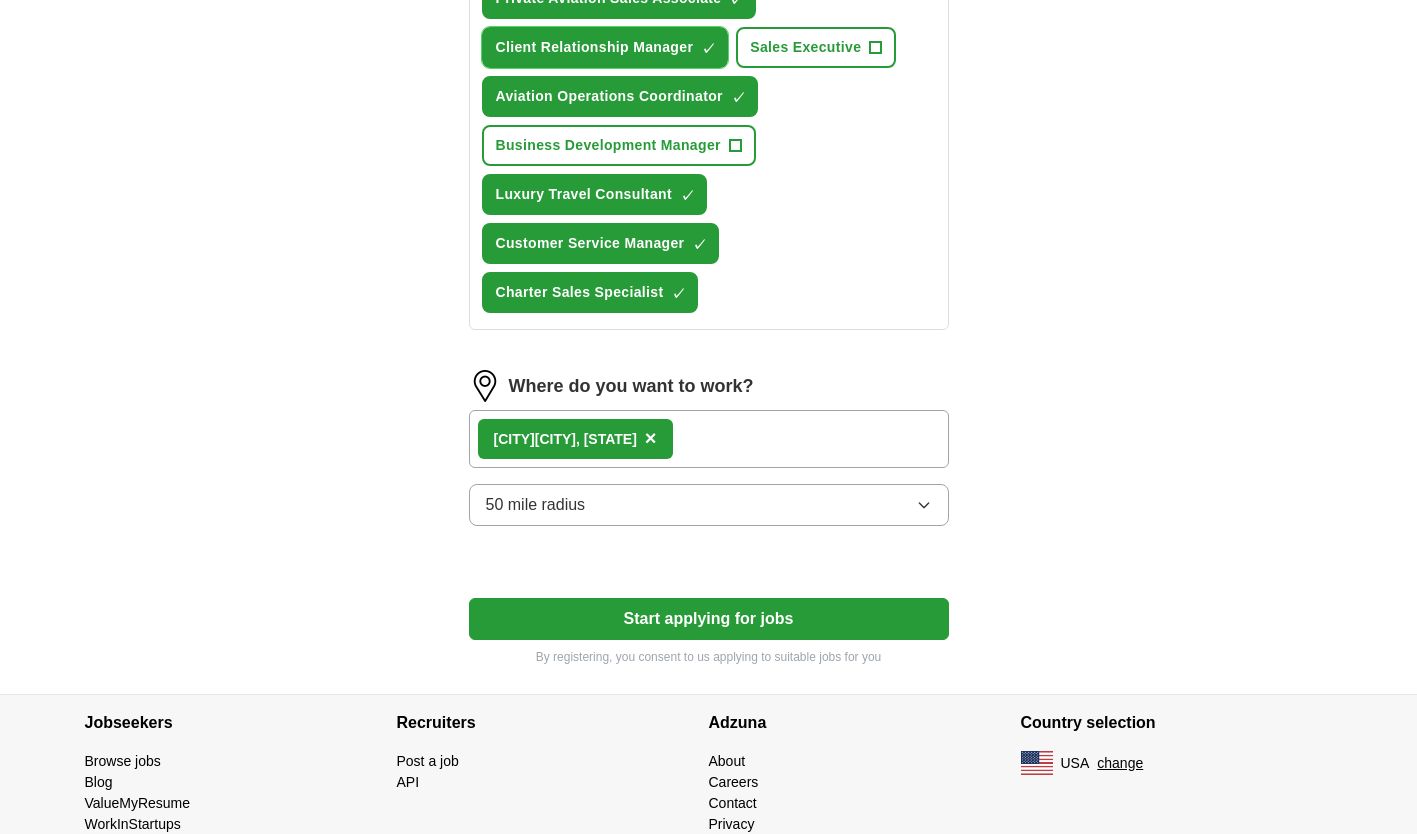 scroll, scrollTop: 985, scrollLeft: 0, axis: vertical 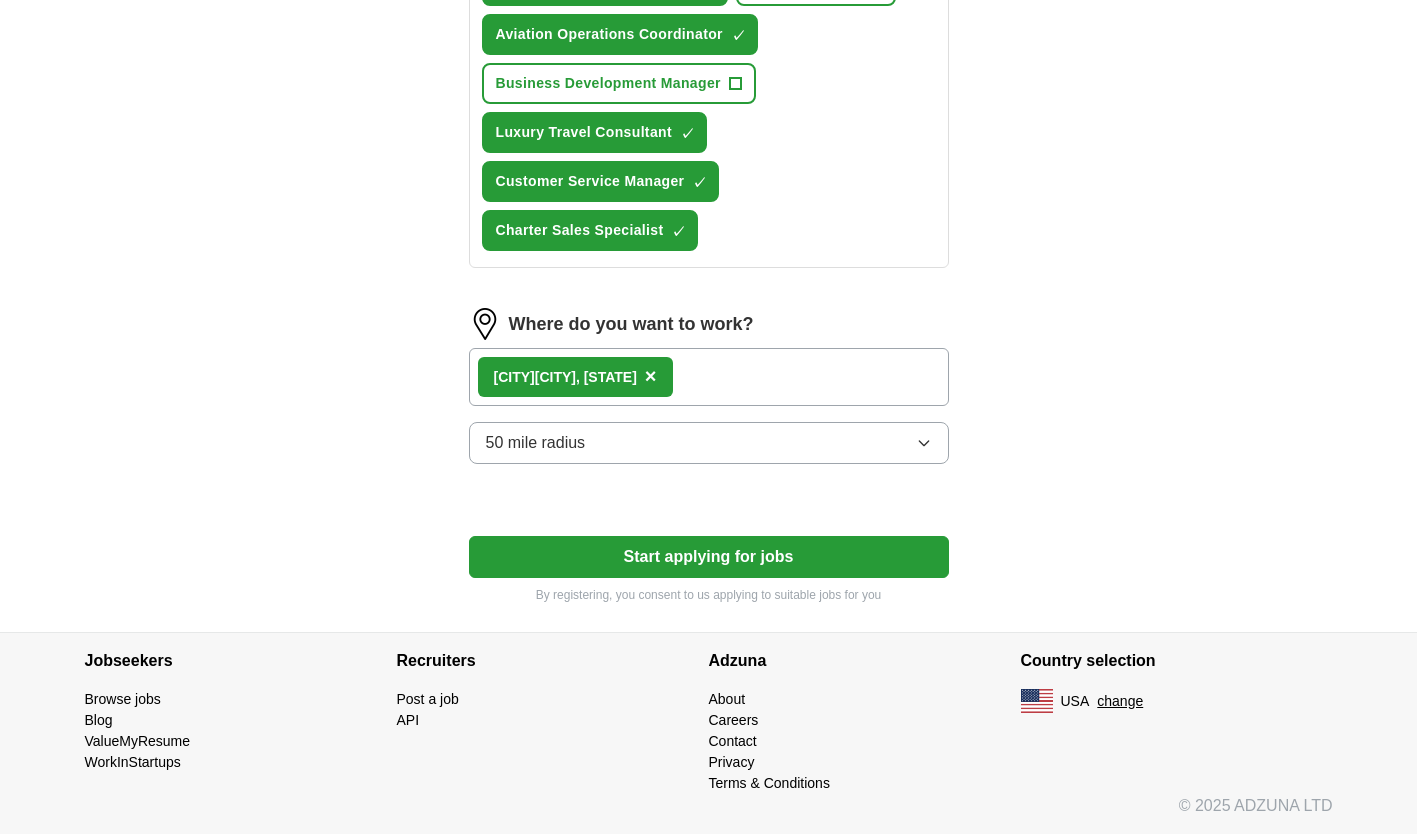 click on "Start applying for jobs" at bounding box center (709, 557) 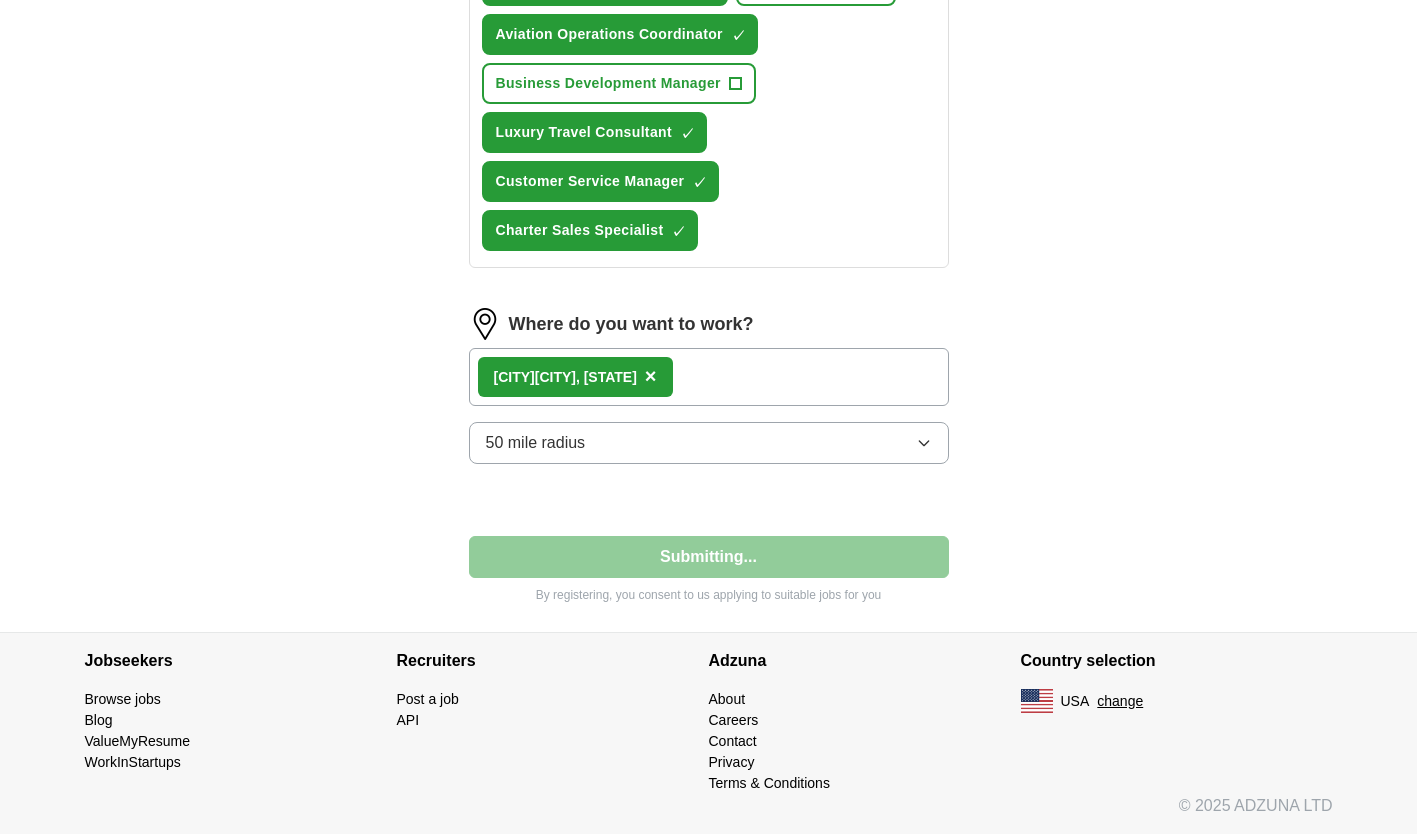 select on "**" 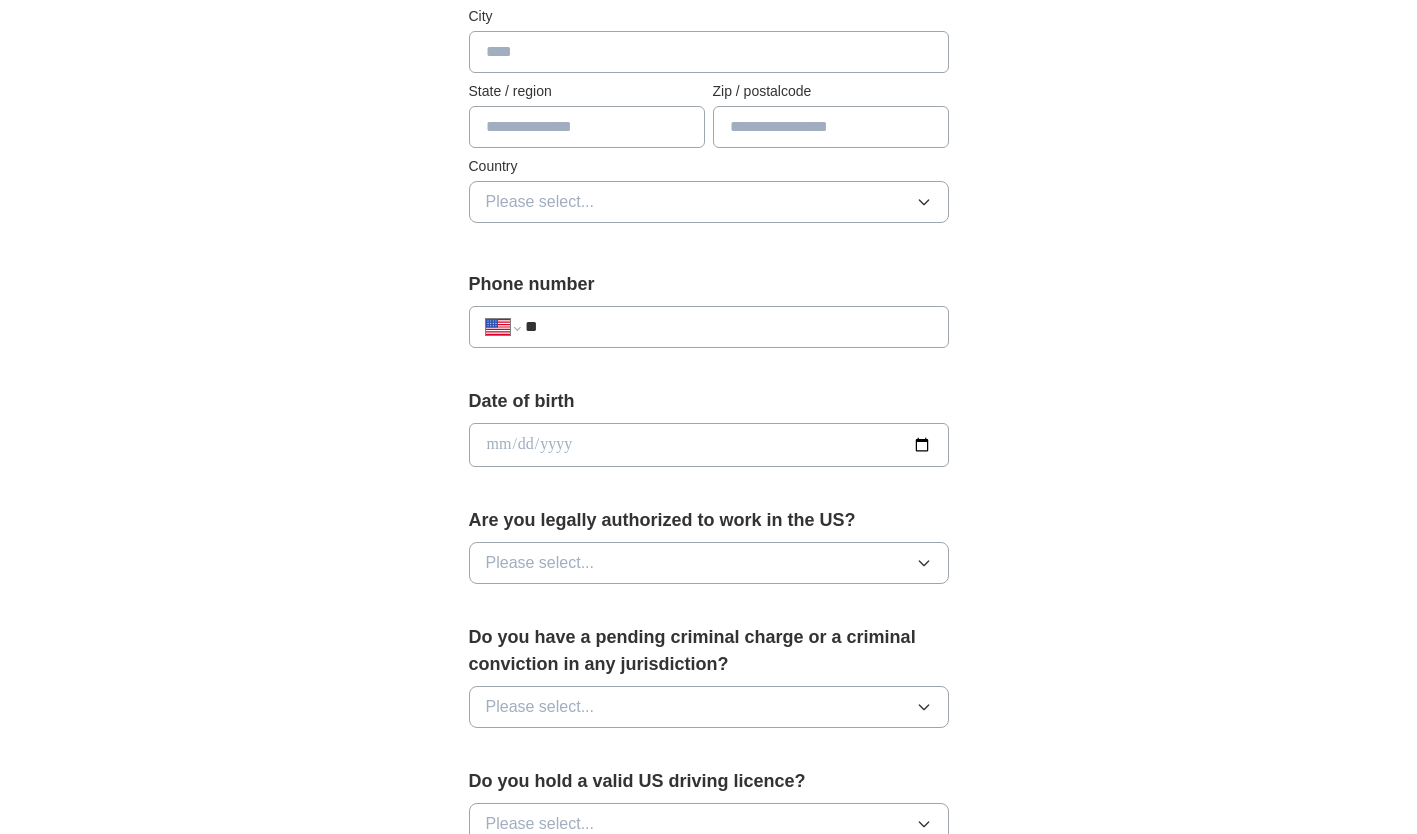 scroll, scrollTop: 743, scrollLeft: 0, axis: vertical 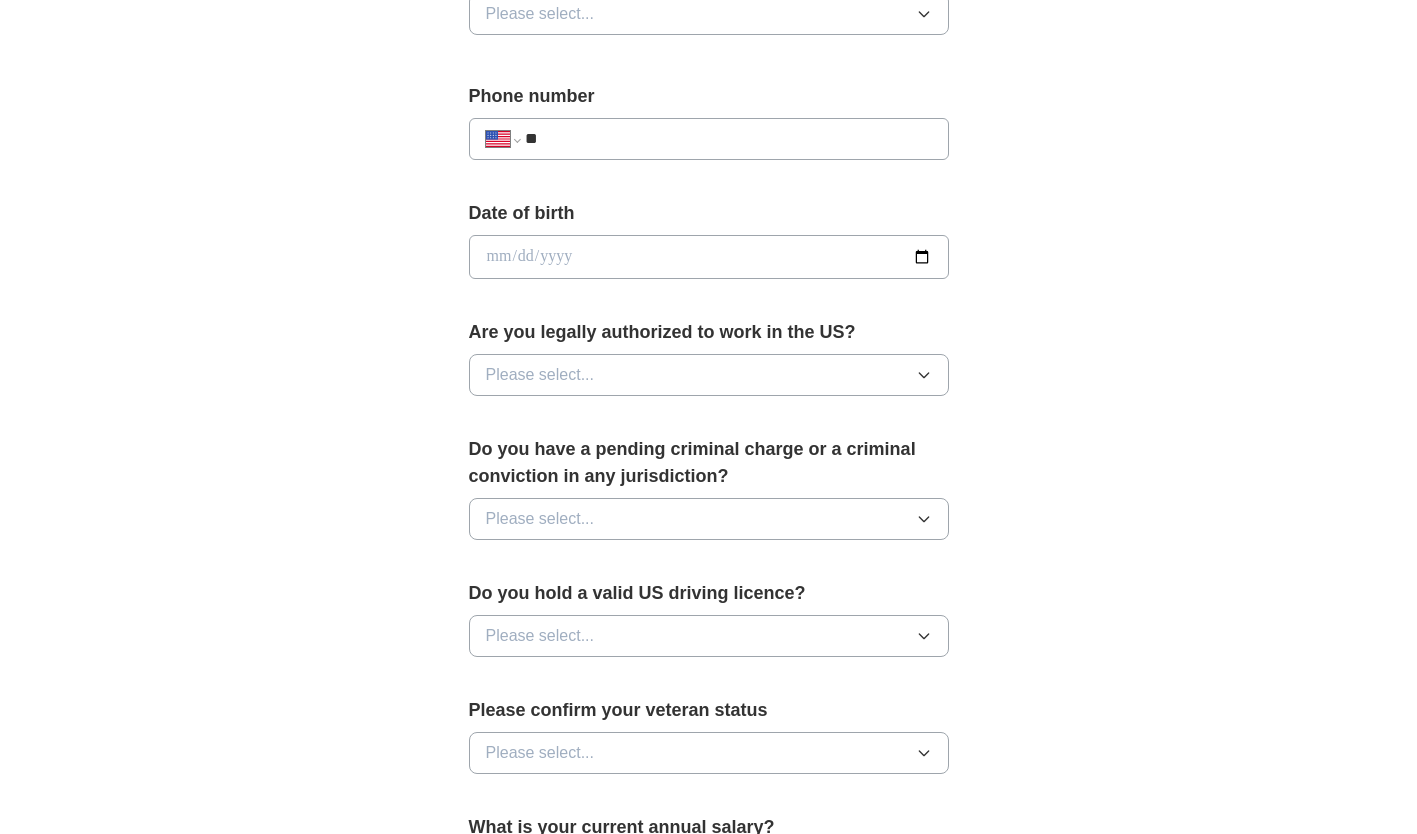 click on "**" at bounding box center (728, 139) 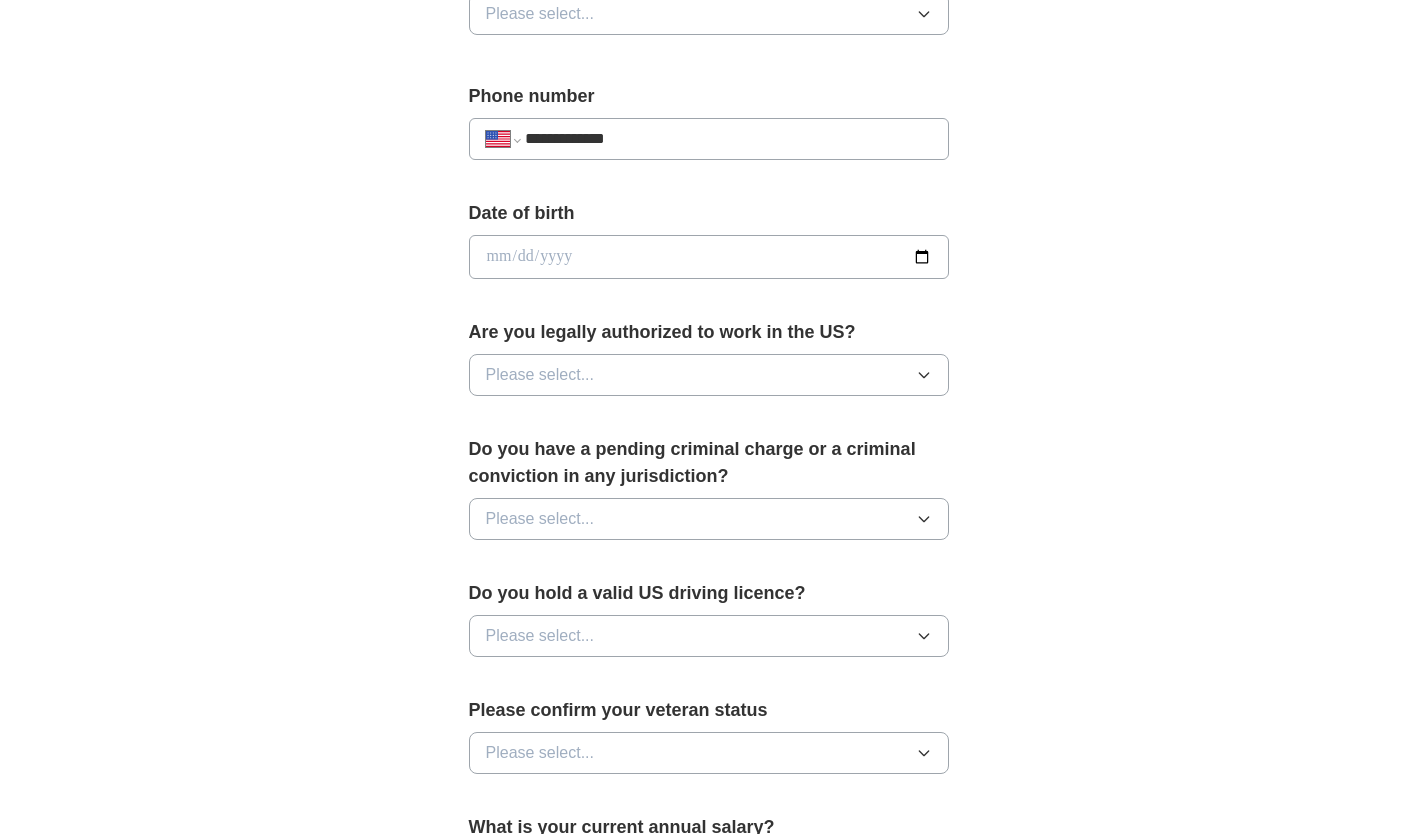type on "**********" 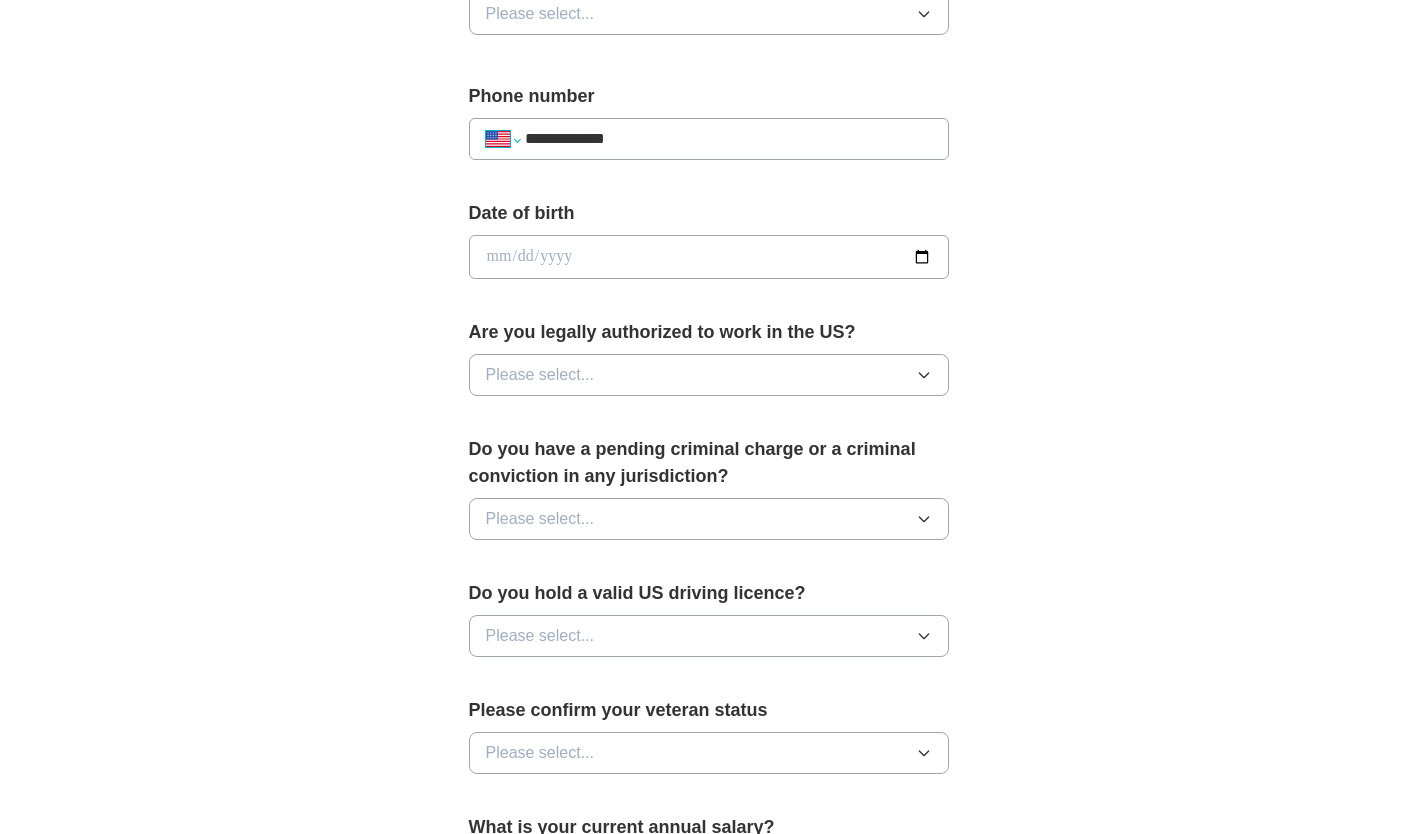 select on "**" 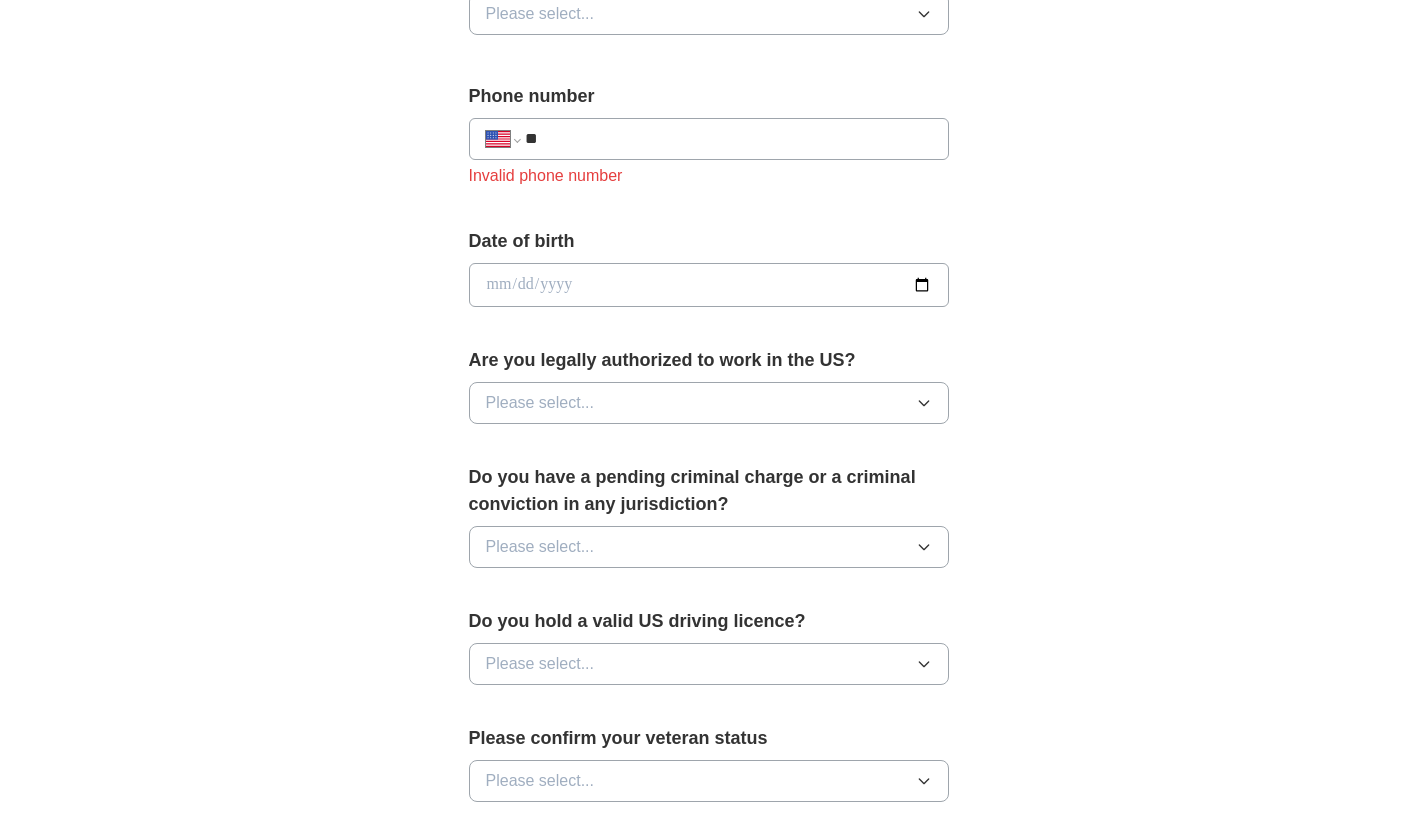 click at bounding box center (709, 285) 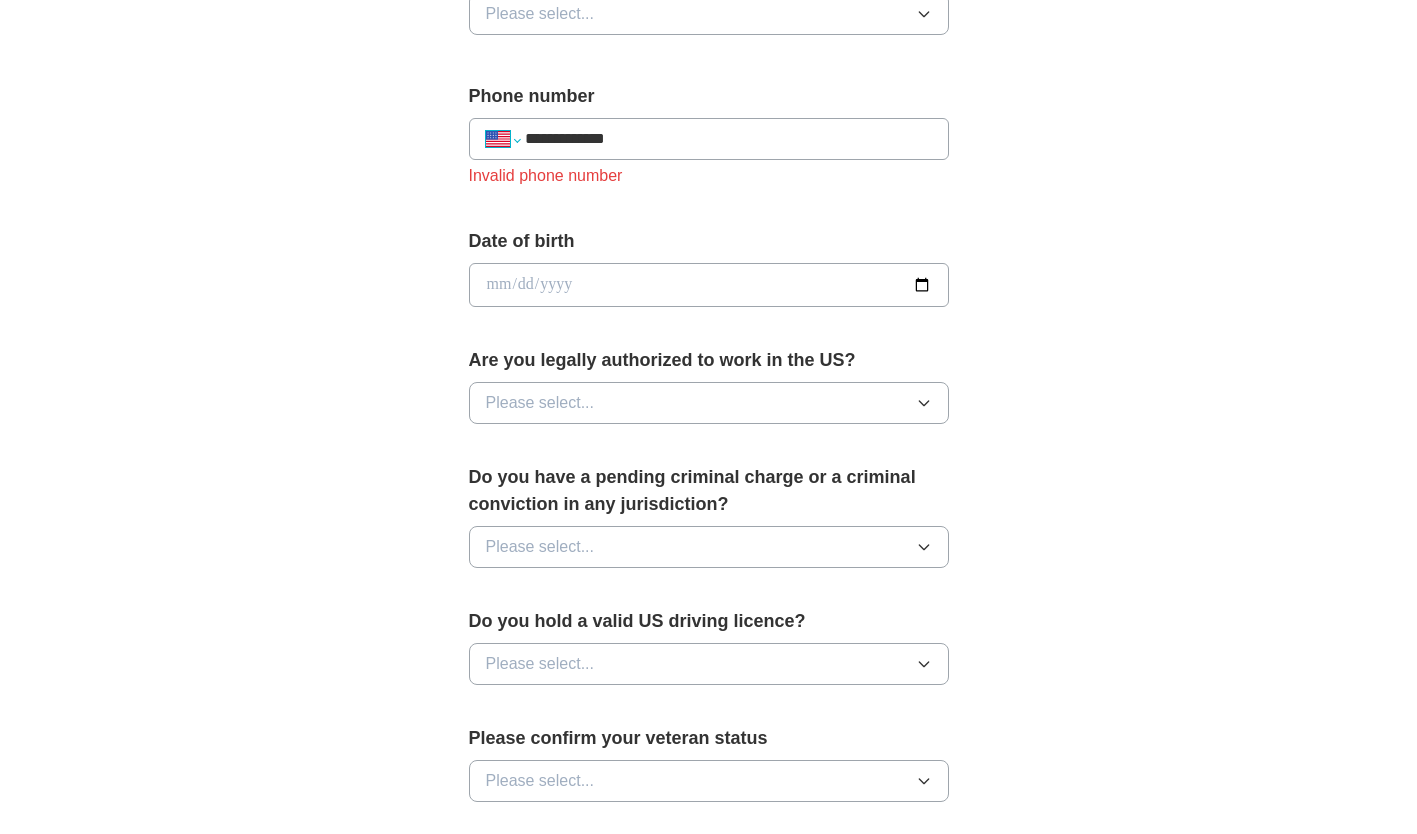 select on "**" 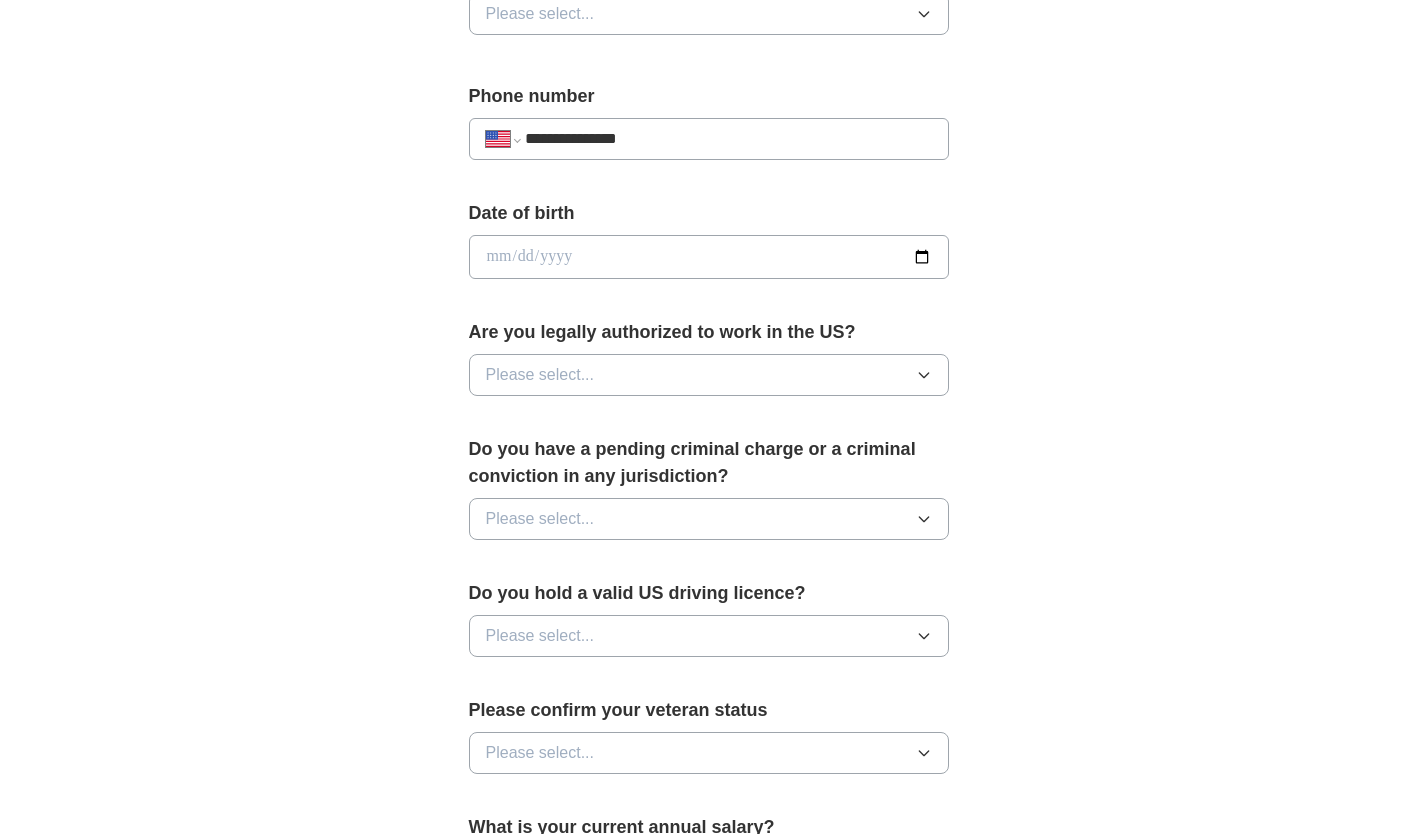 type on "**********" 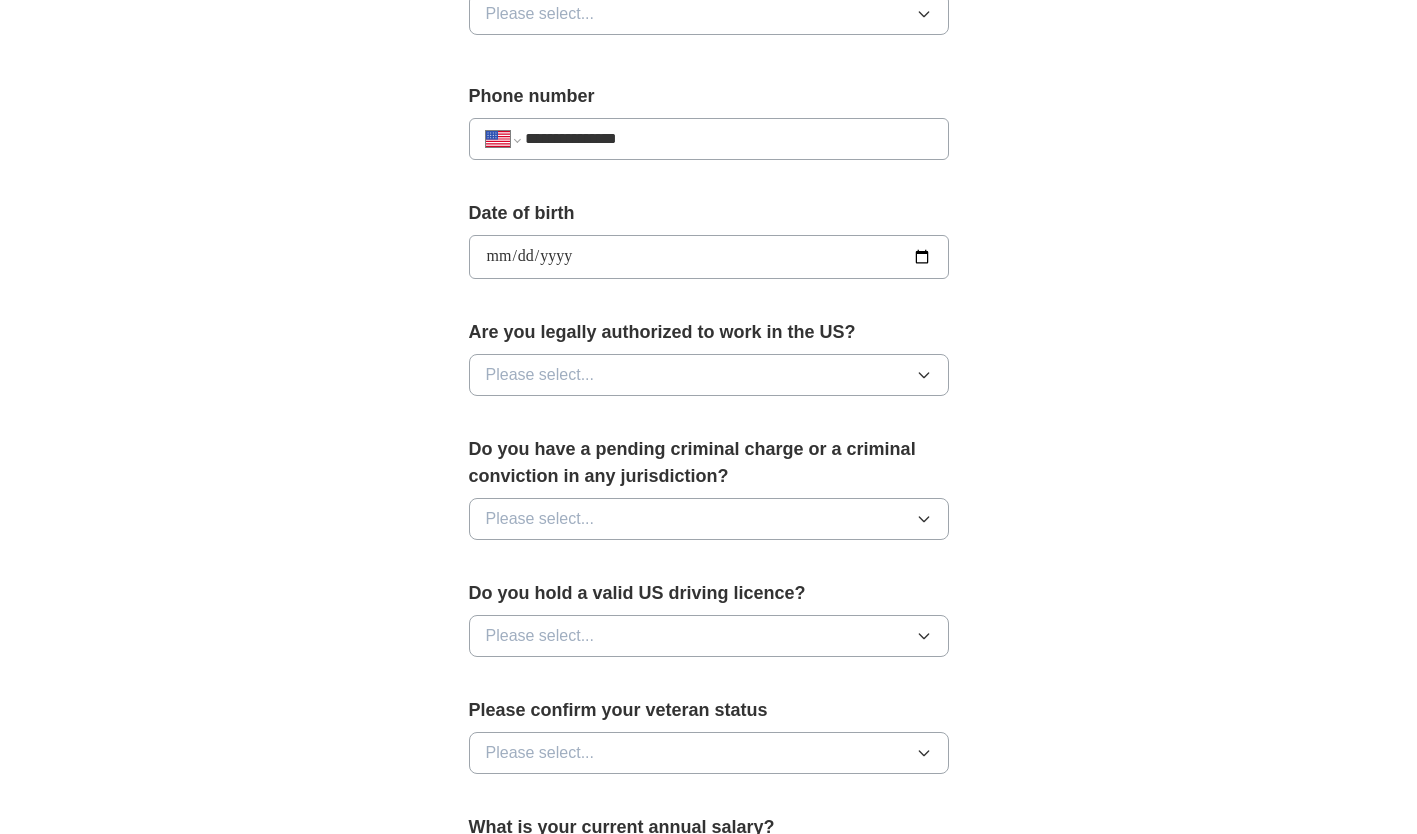 type on "**********" 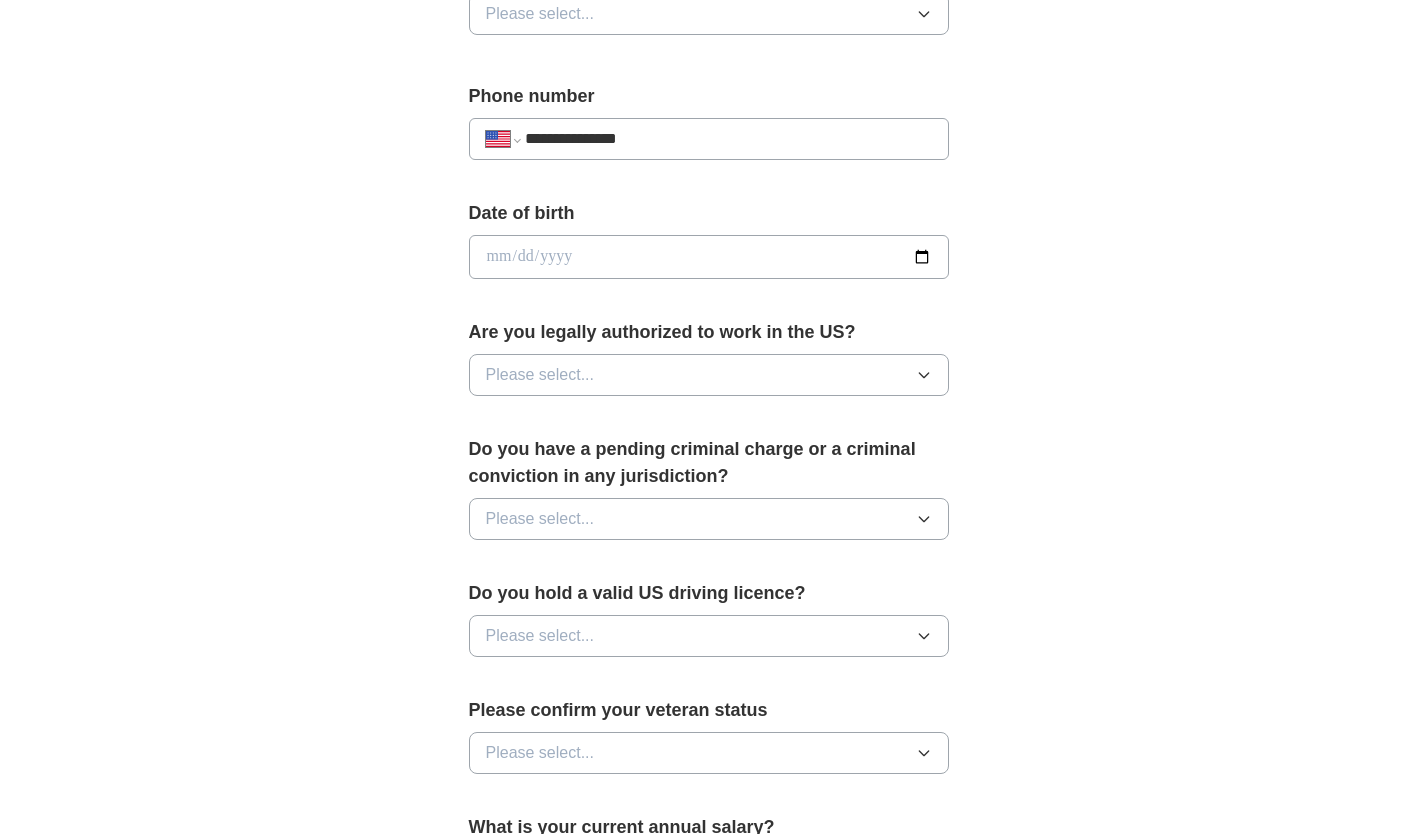 click at bounding box center (709, 257) 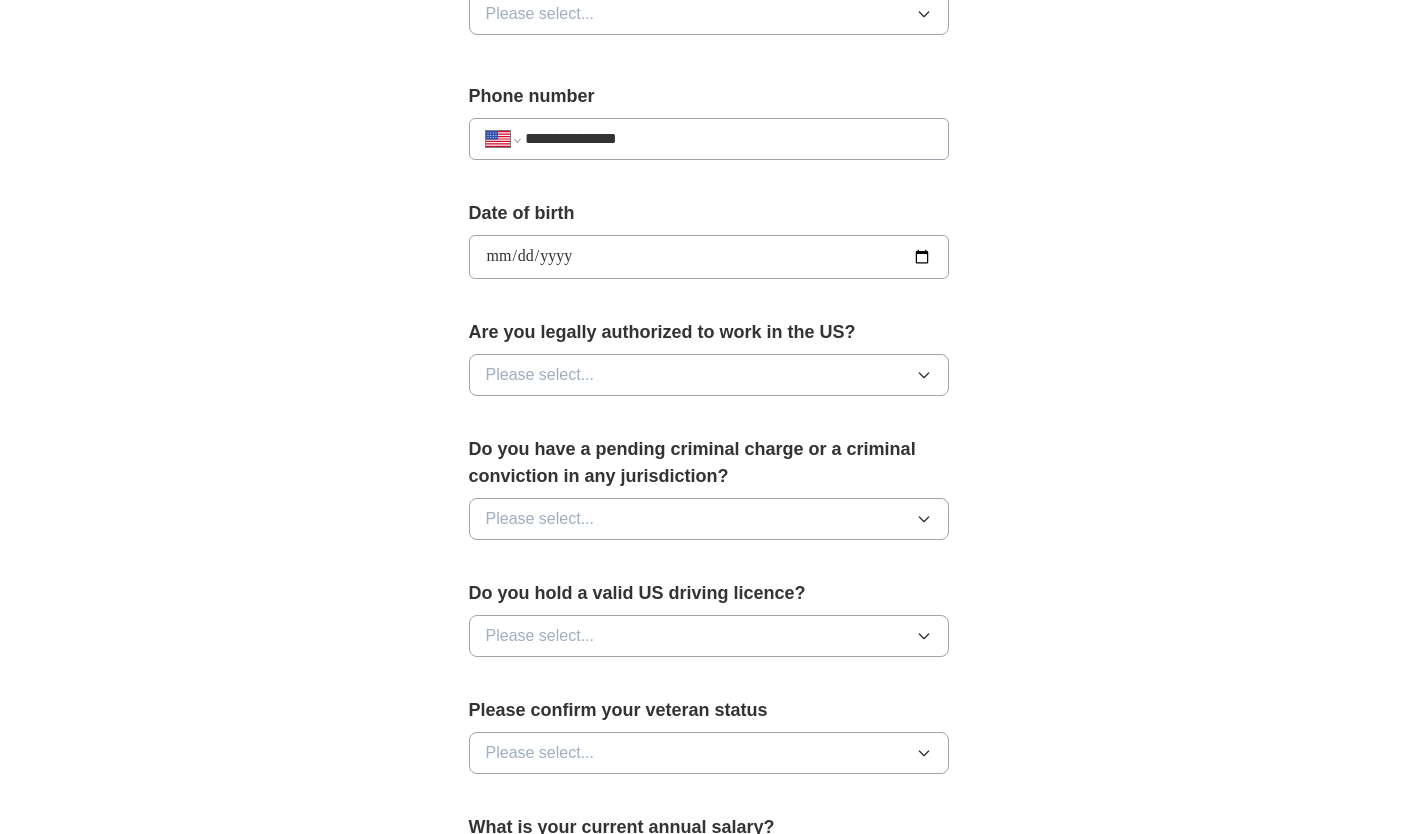 type on "**********" 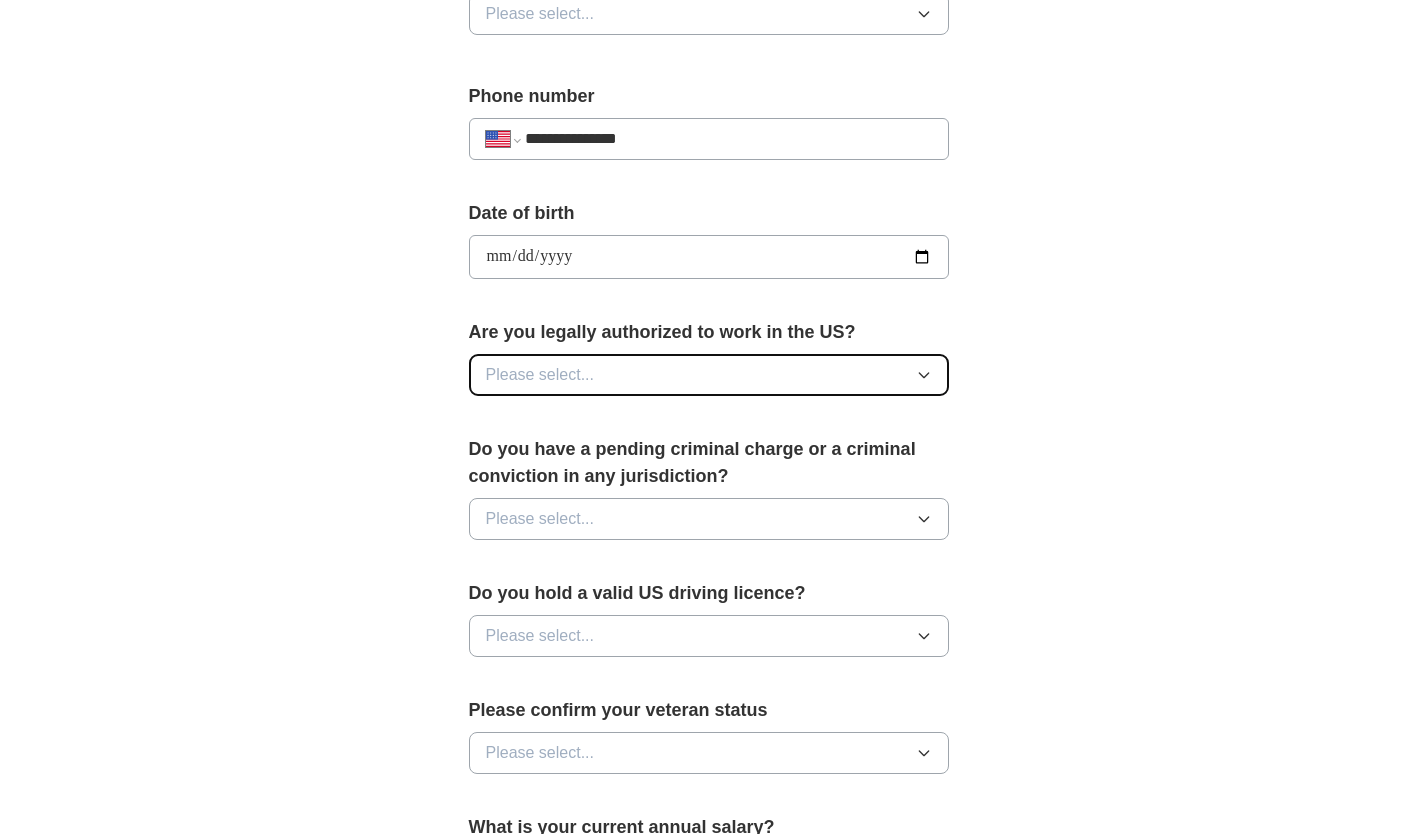 click on "Please select..." at bounding box center (709, 375) 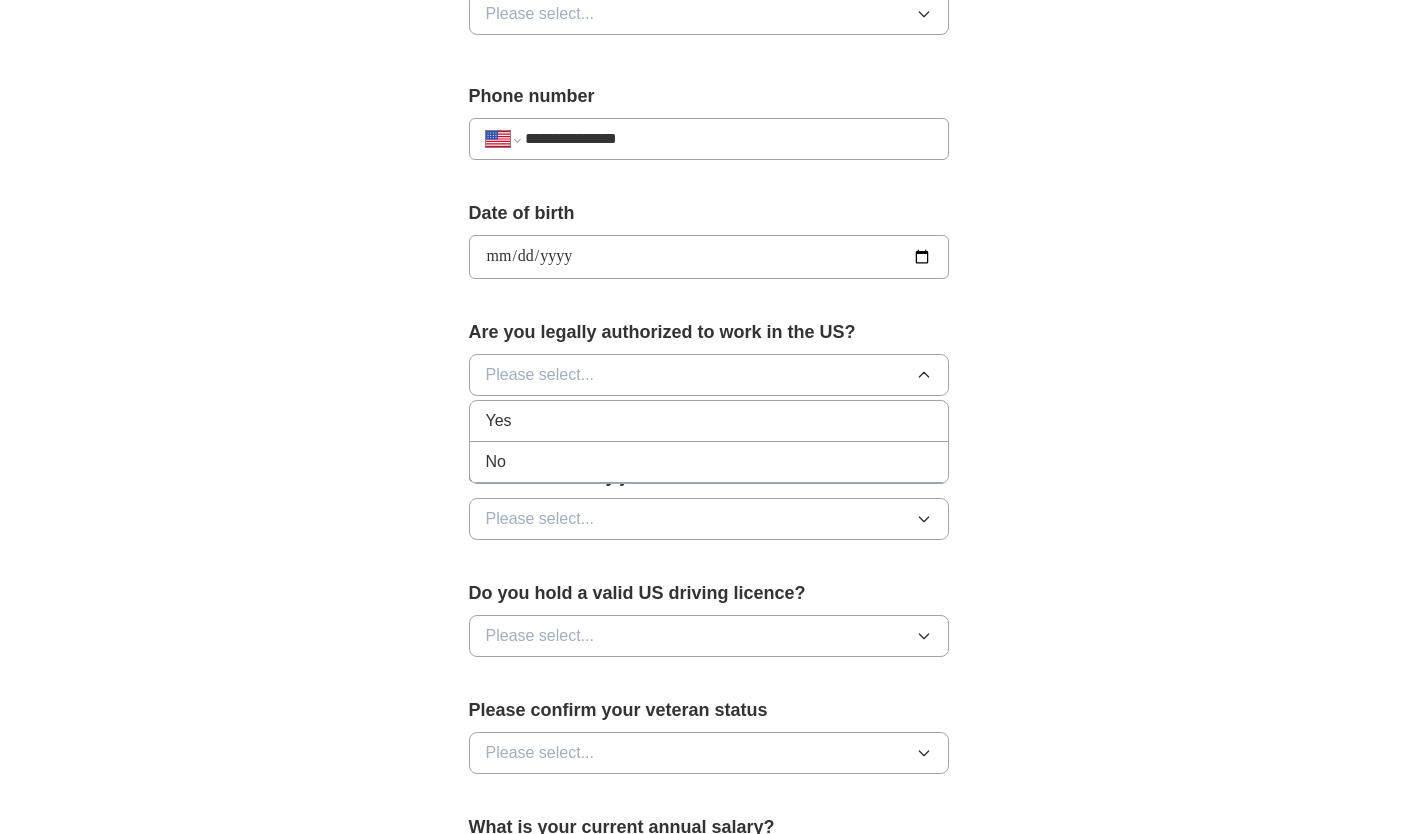 click on "Yes" at bounding box center [709, 421] 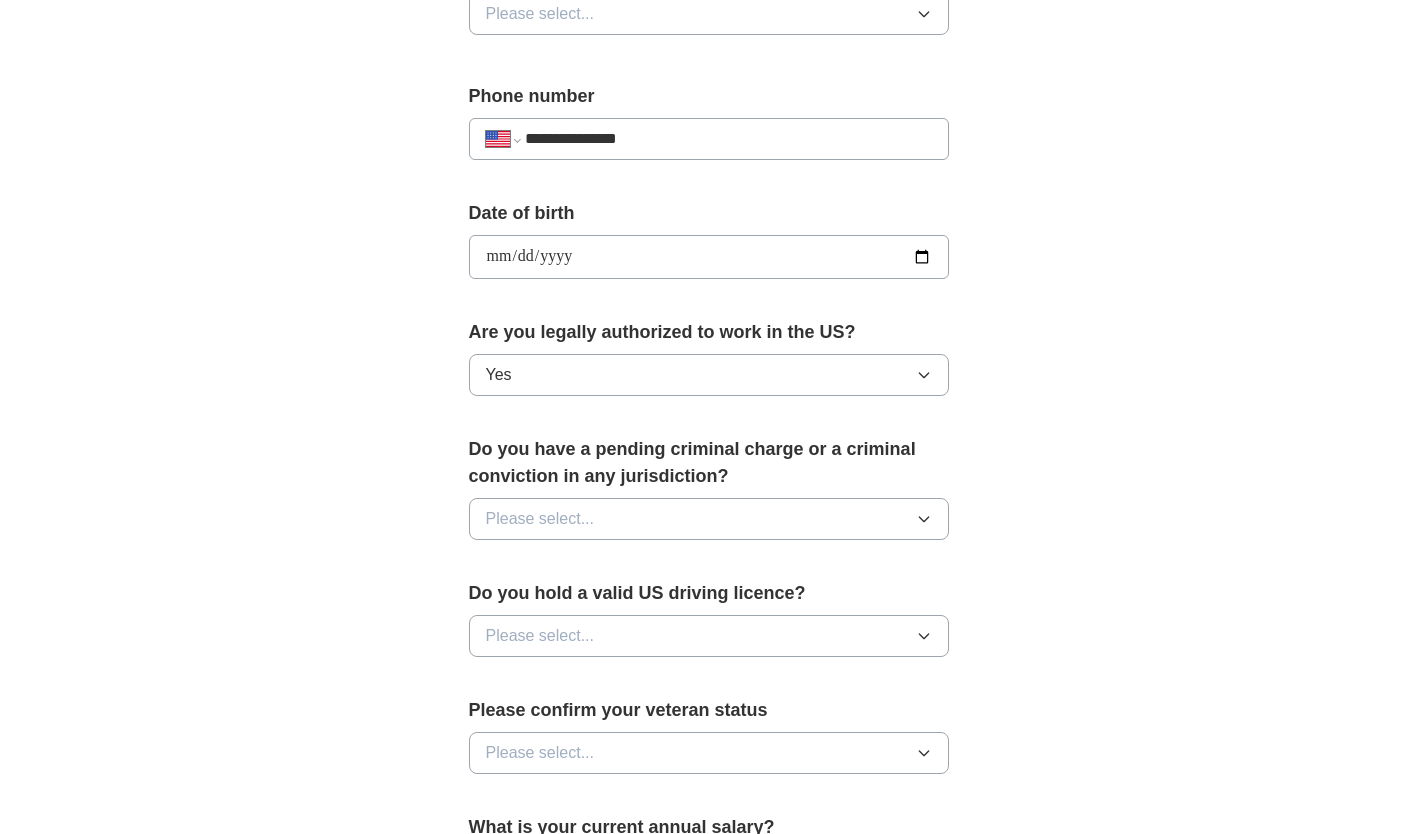click on "Please select..." at bounding box center [709, 519] 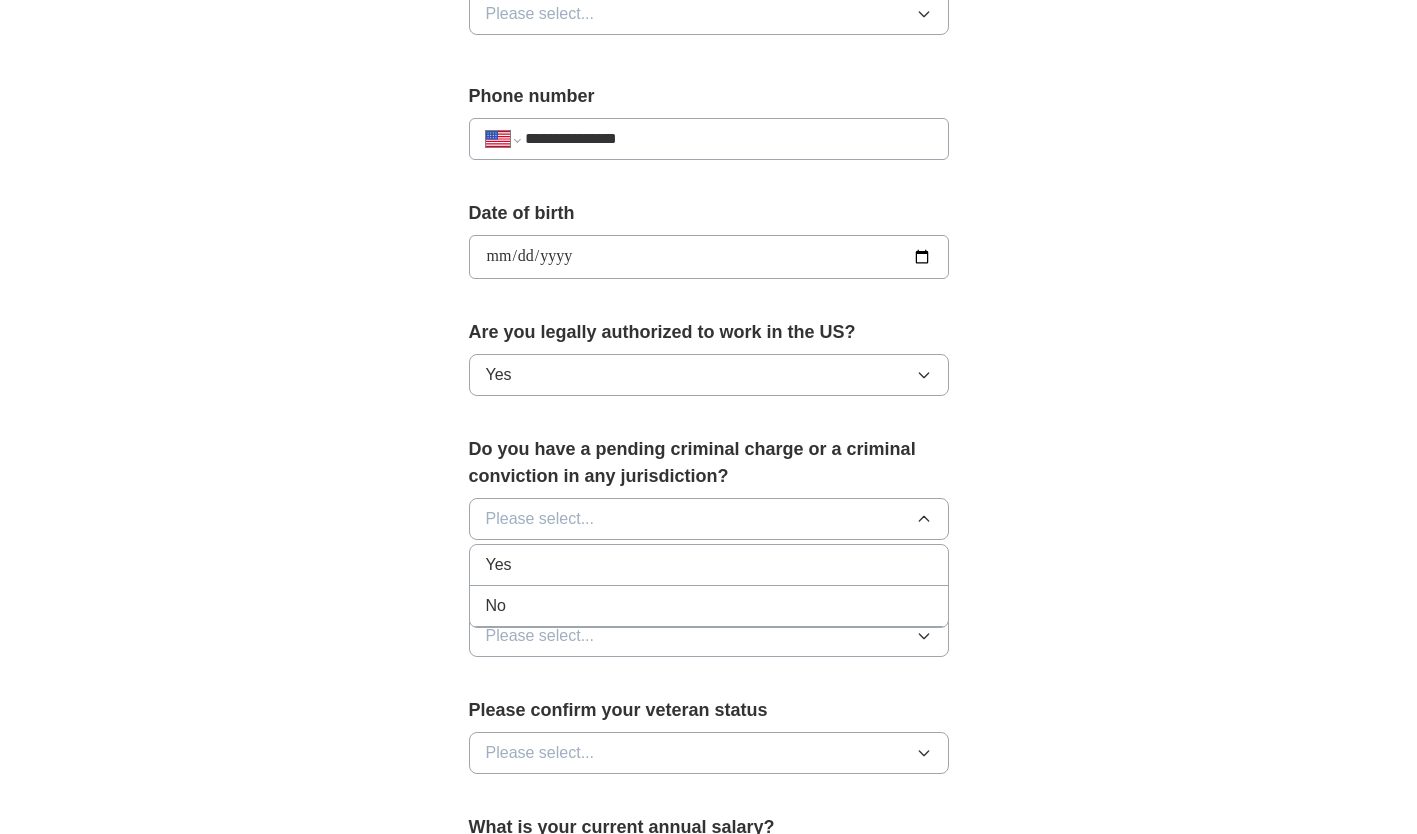 click on "No" at bounding box center (709, 606) 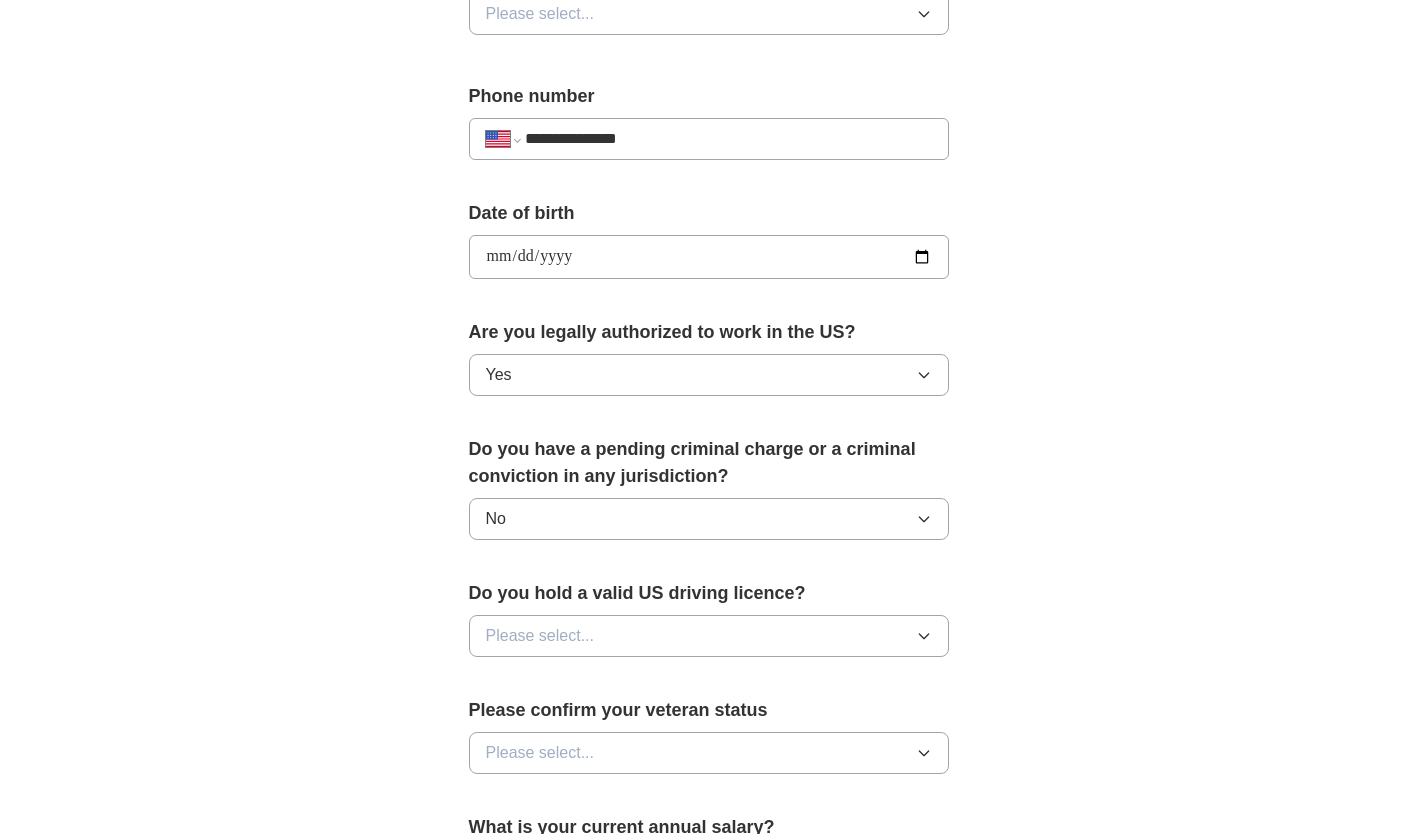 click on "Please select..." at bounding box center [709, 636] 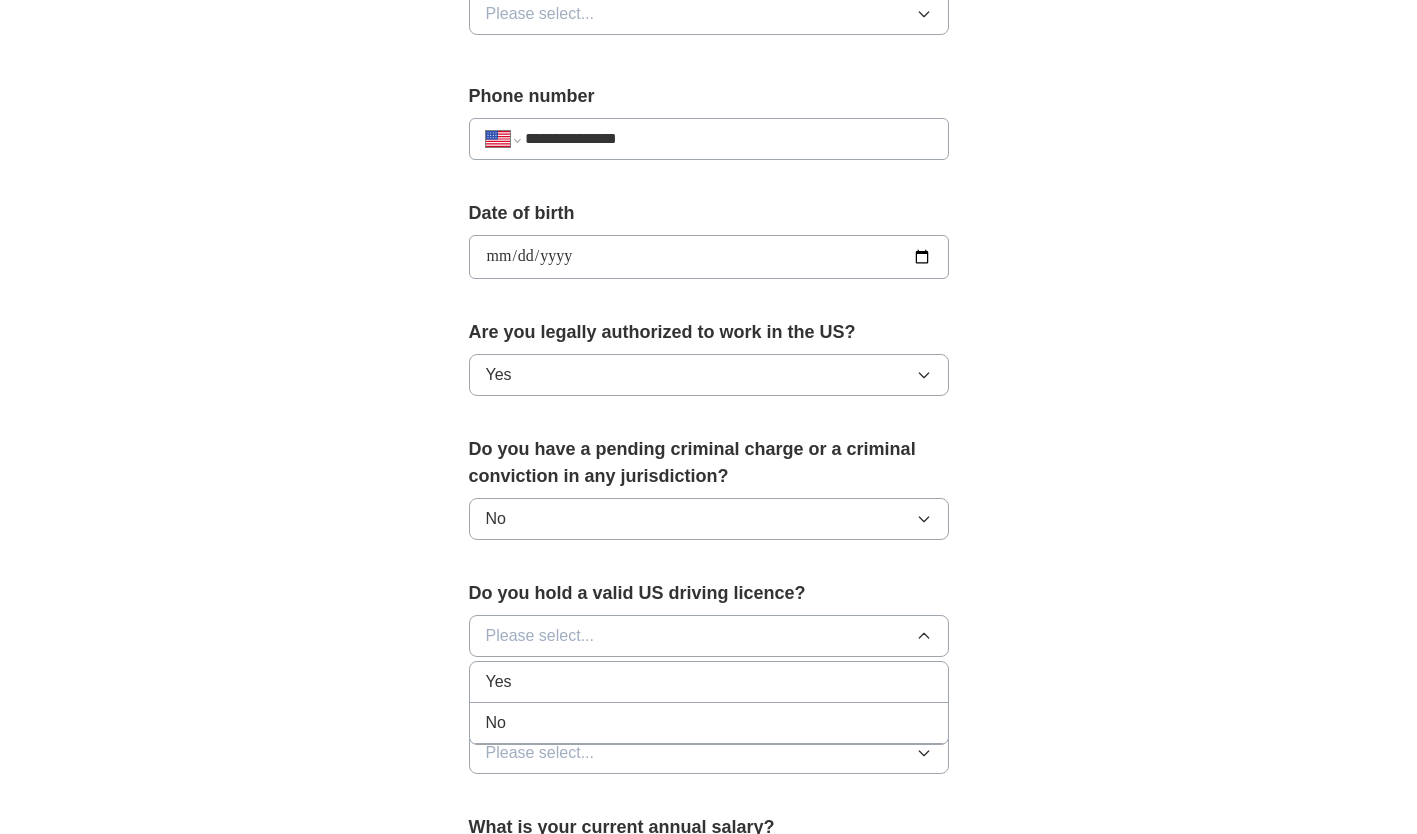 click on "Yes" at bounding box center [709, 682] 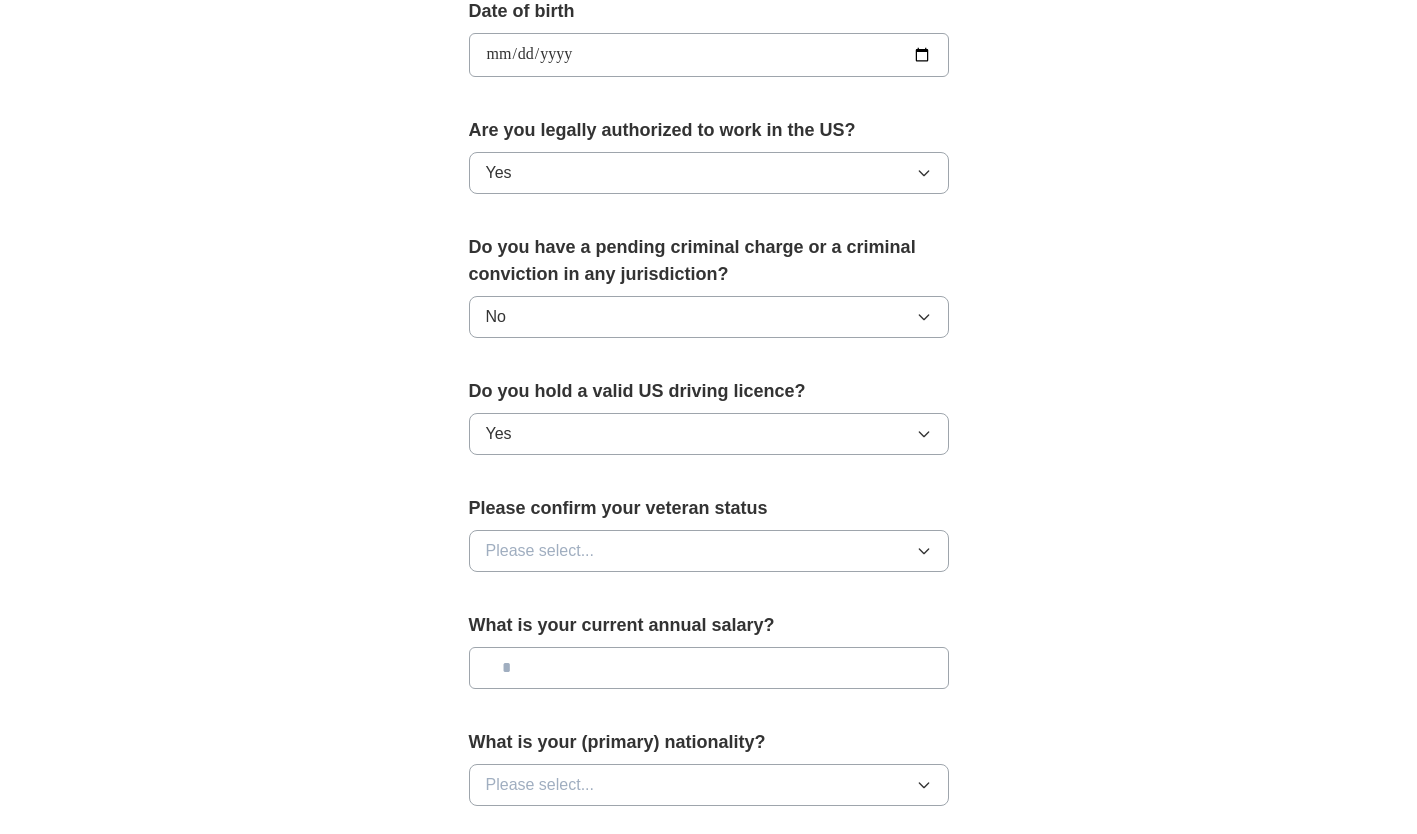 scroll, scrollTop: 925, scrollLeft: 0, axis: vertical 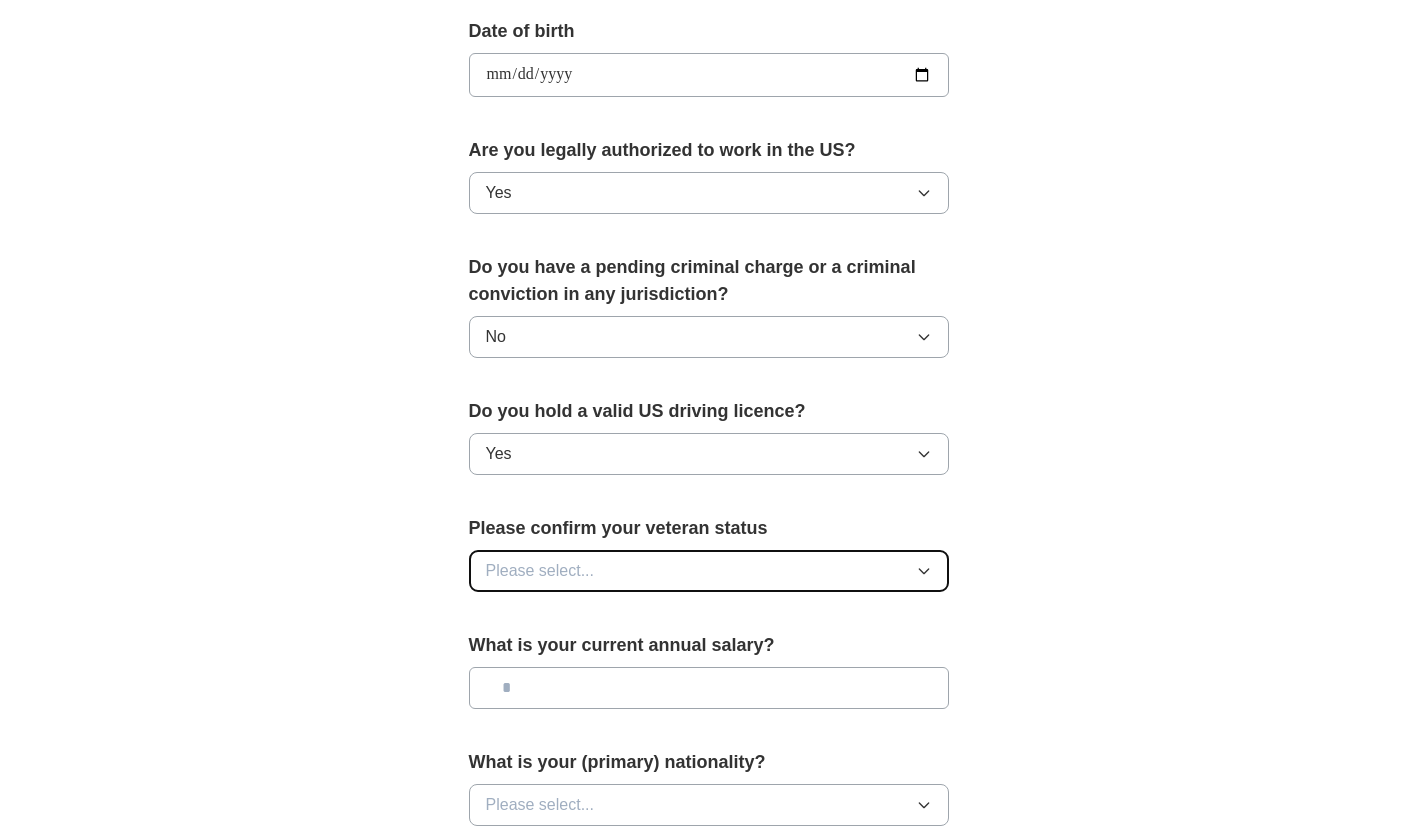 click on "Please select..." at bounding box center [709, 571] 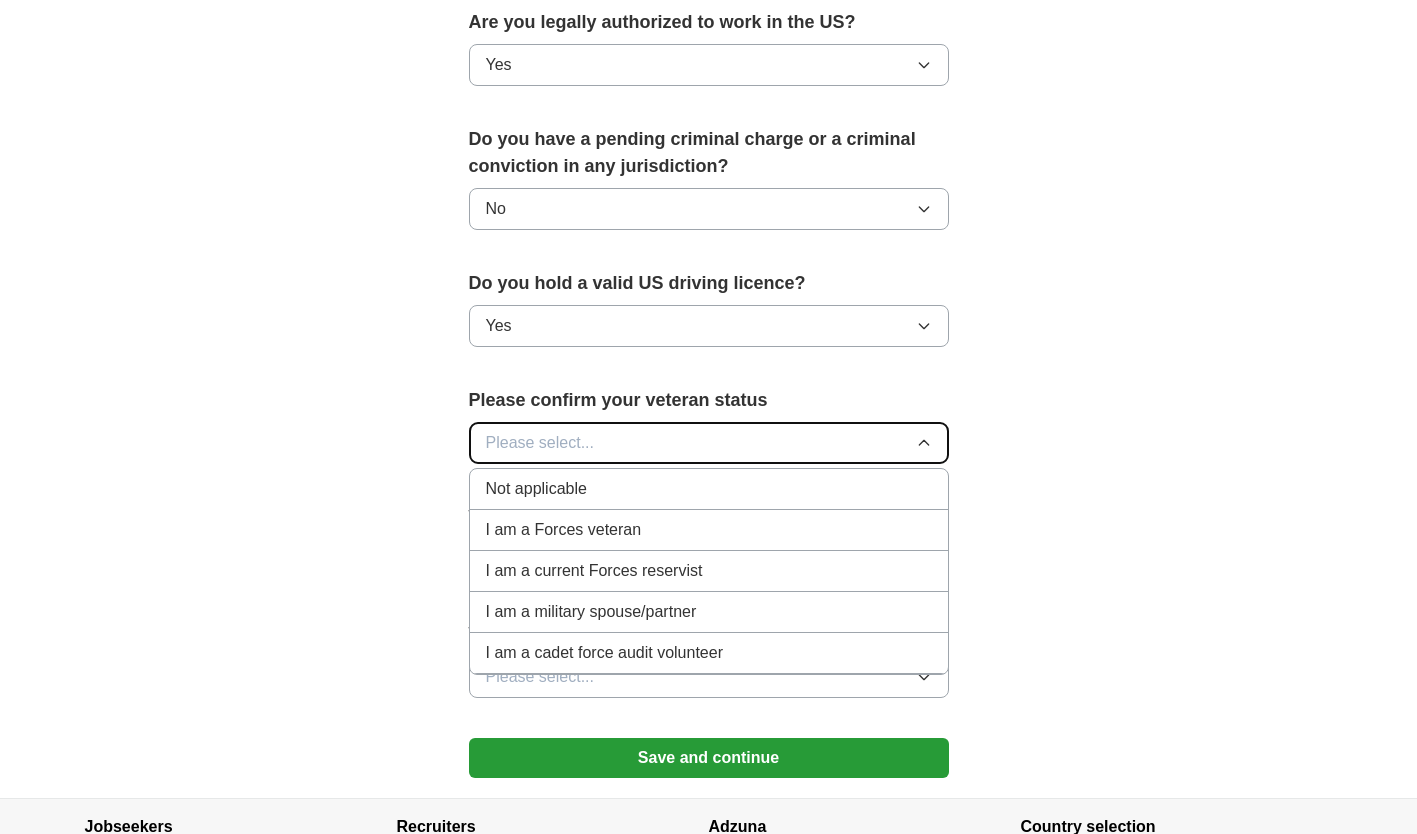 scroll, scrollTop: 1051, scrollLeft: 0, axis: vertical 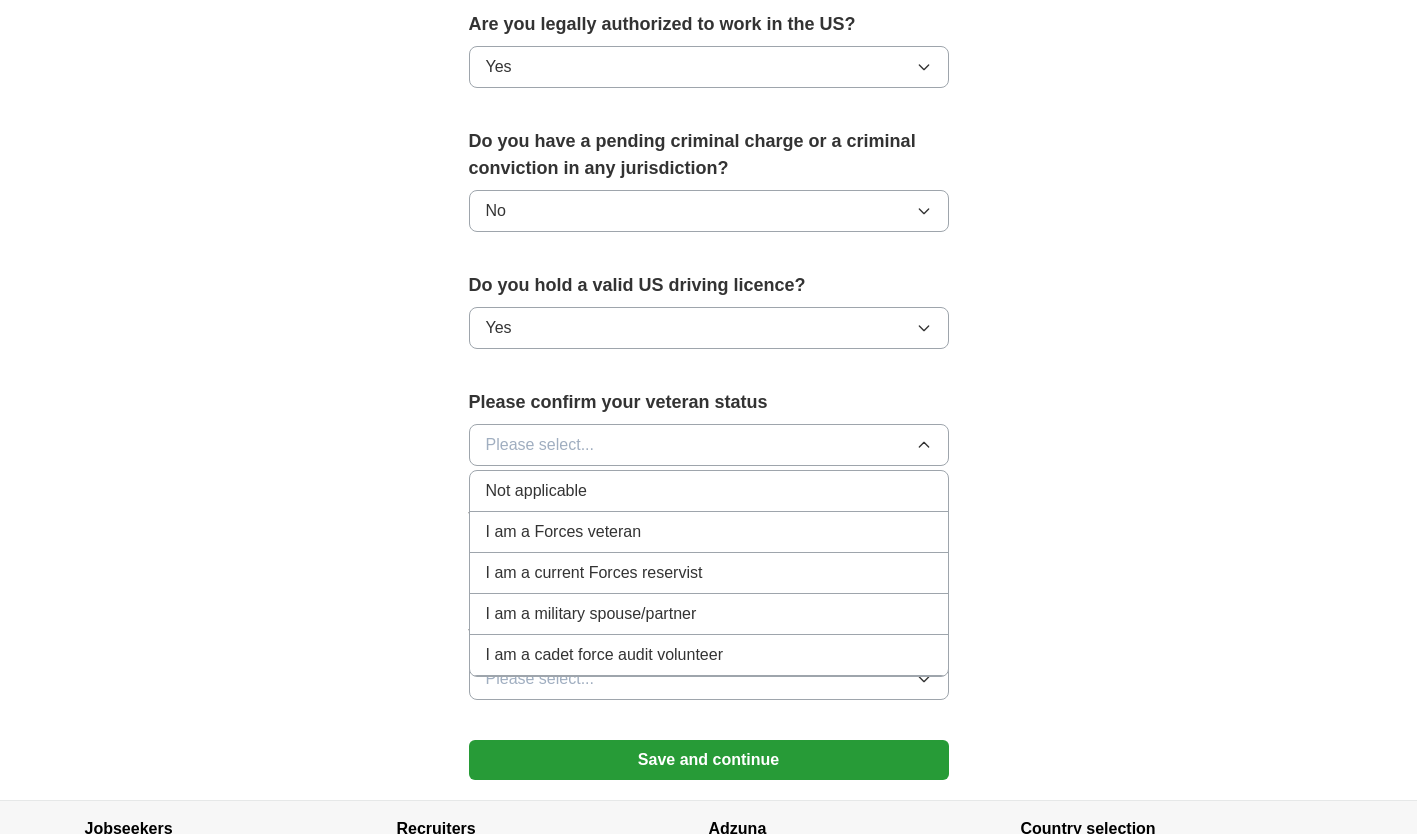 click on "Not applicable" at bounding box center [709, 491] 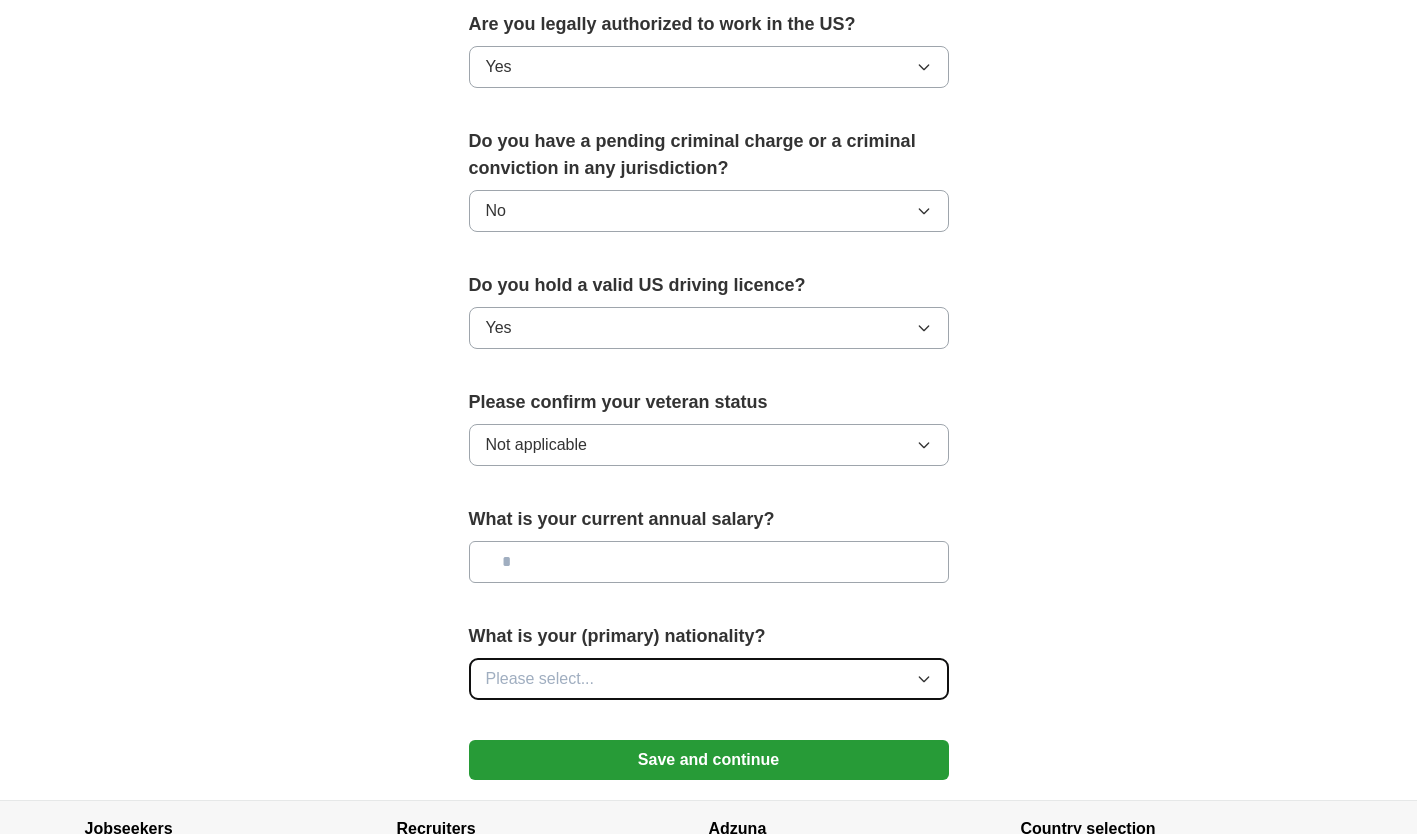 click on "Please select..." at bounding box center (709, 679) 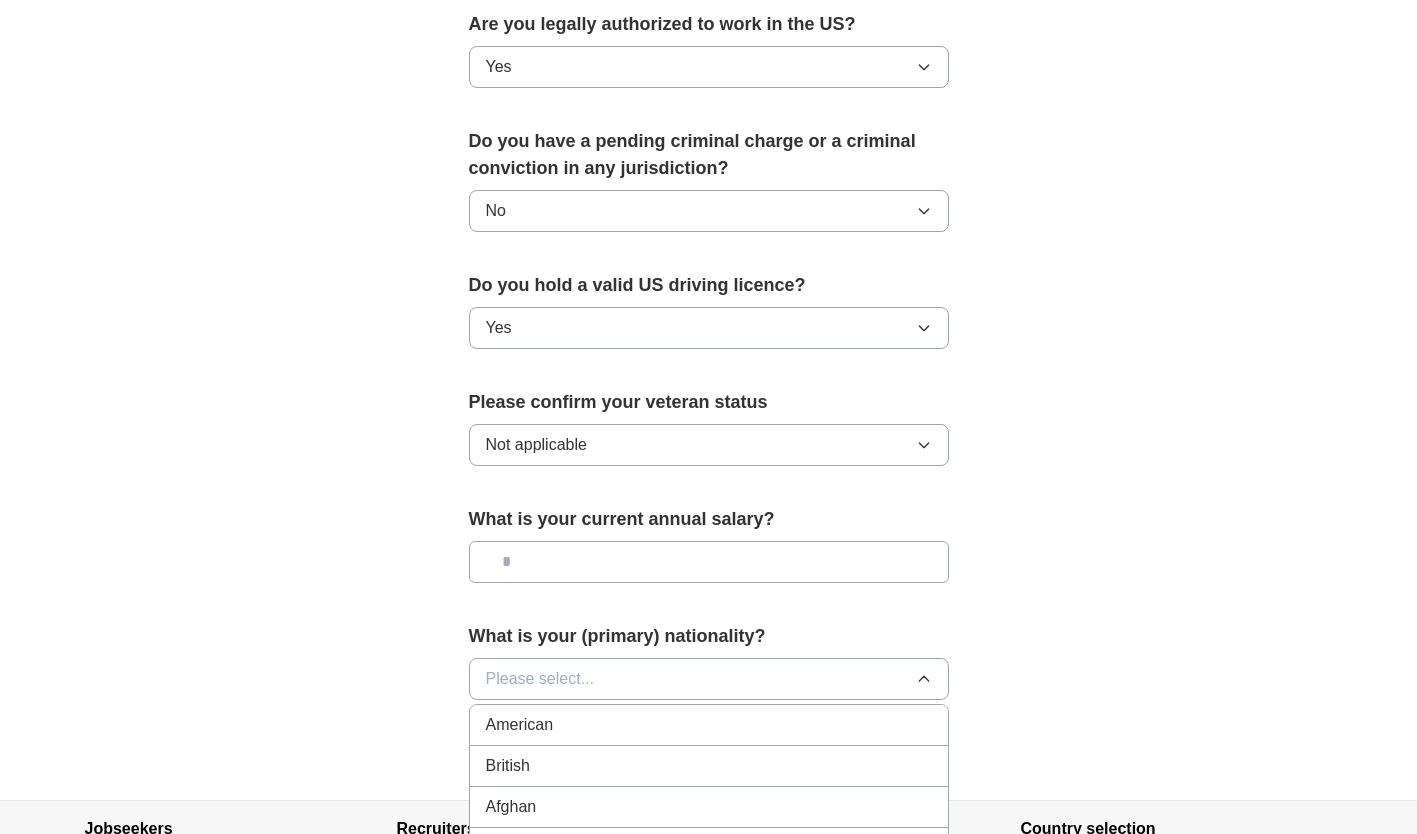 click on "American" at bounding box center (709, 725) 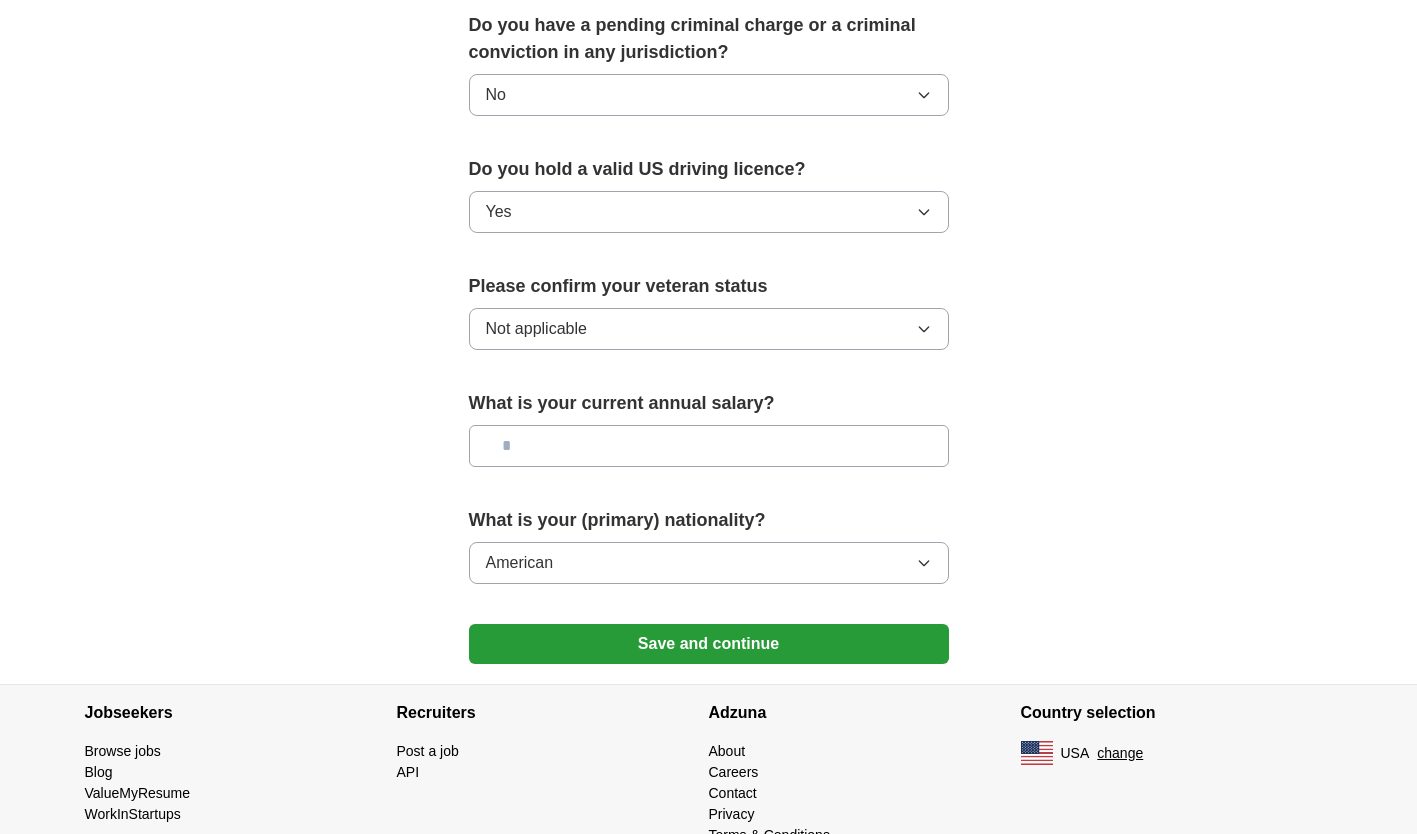 scroll, scrollTop: 1219, scrollLeft: 0, axis: vertical 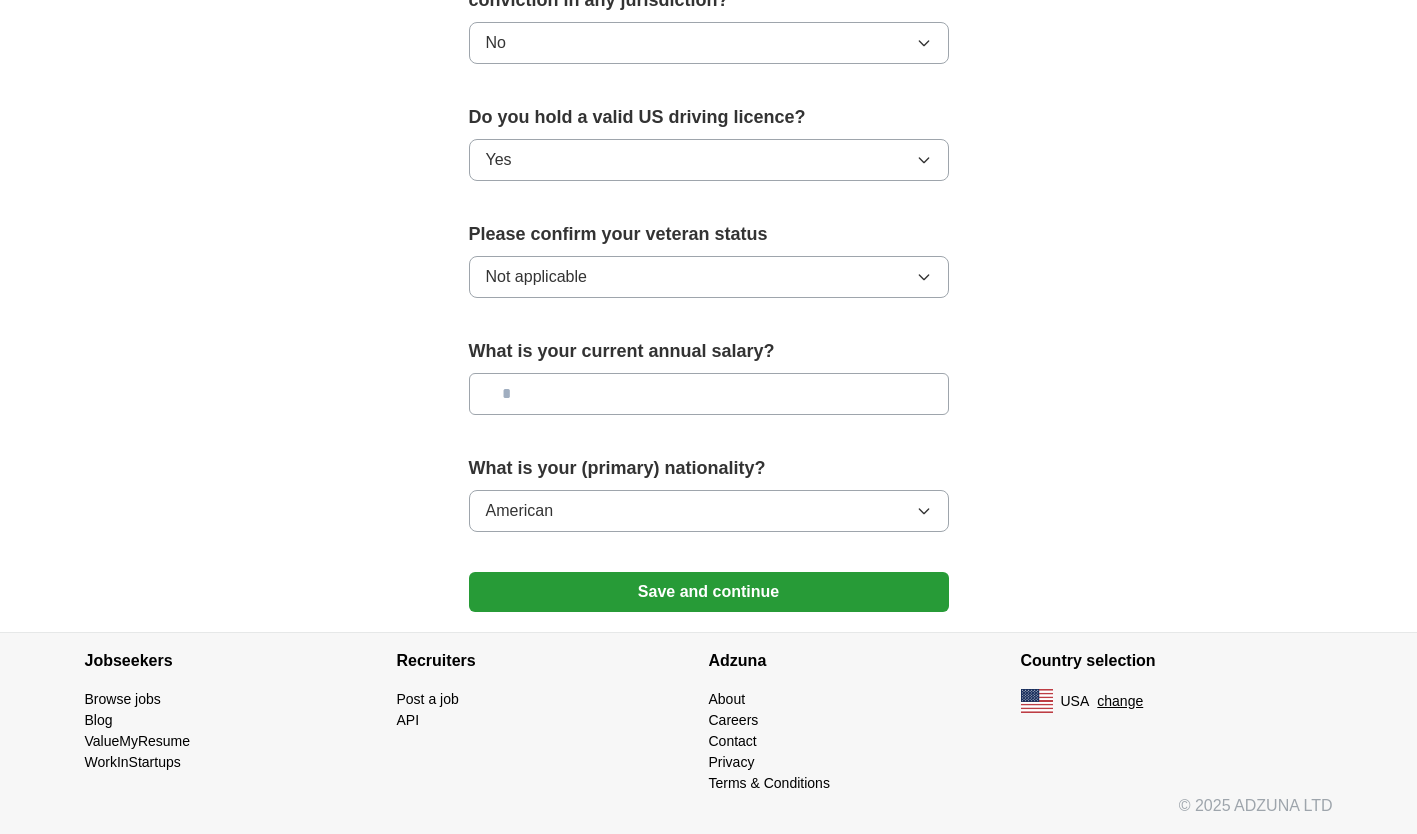 click on "Save and continue" at bounding box center (709, 592) 